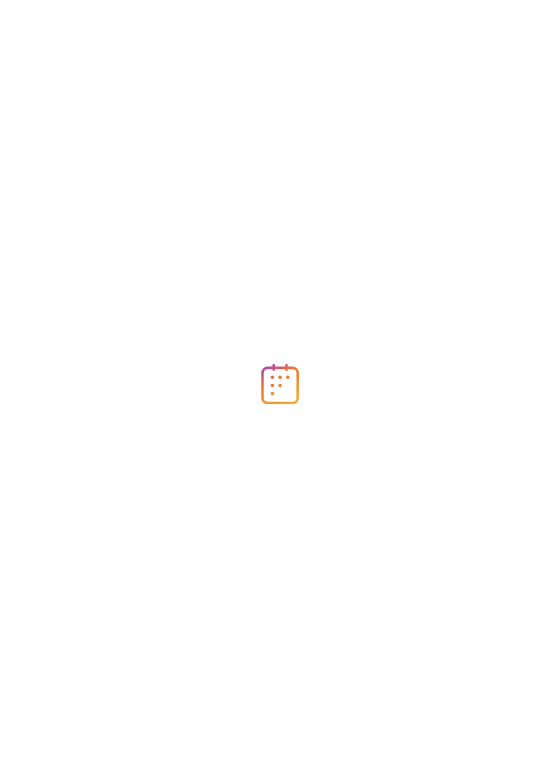 scroll, scrollTop: 0, scrollLeft: 0, axis: both 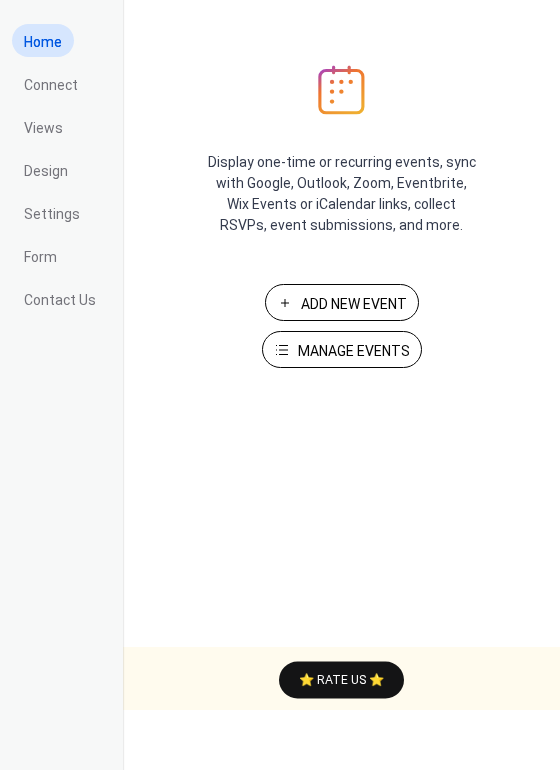 click on "Manage Events" at bounding box center [342, 349] 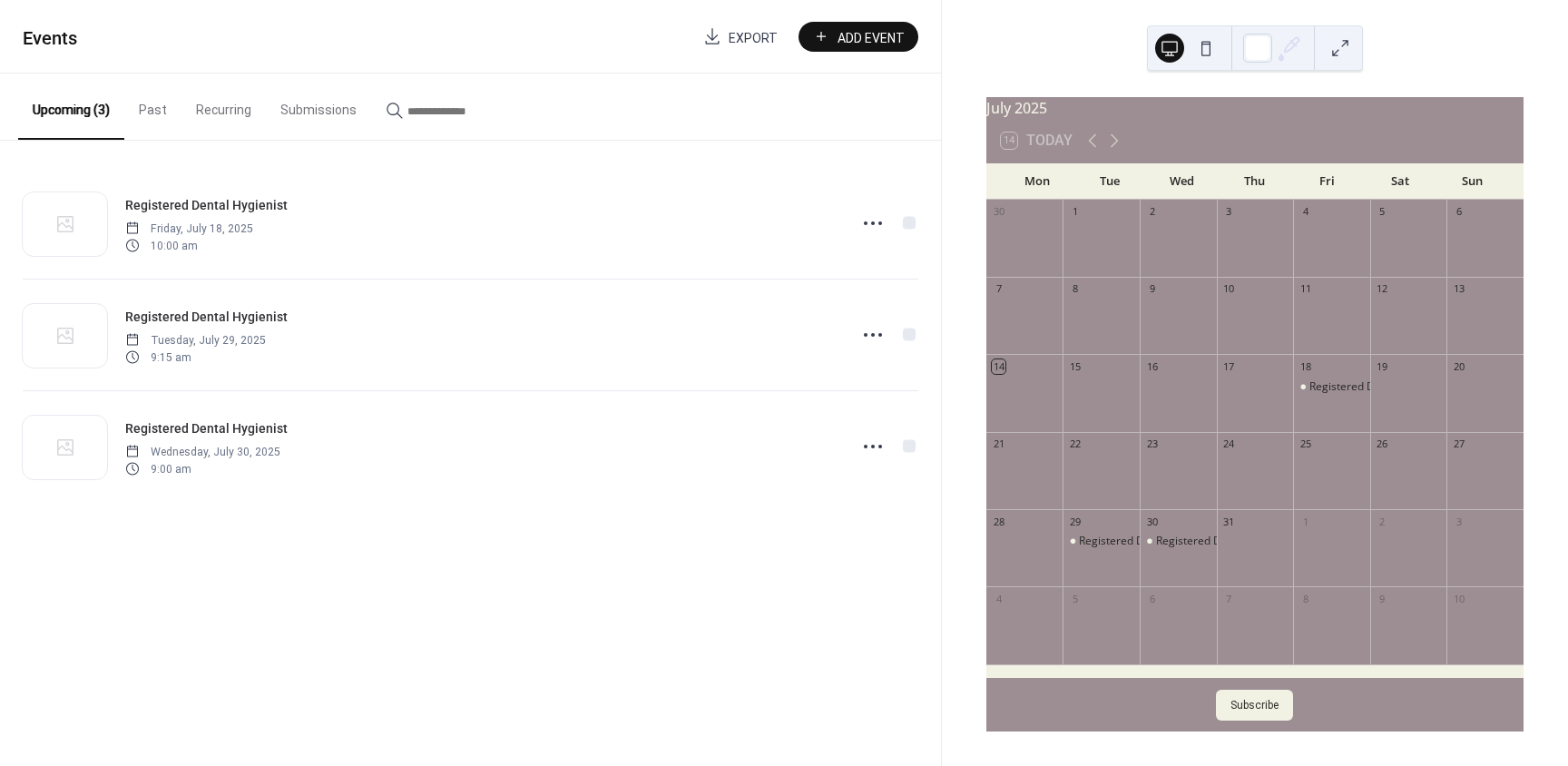 scroll, scrollTop: 0, scrollLeft: 0, axis: both 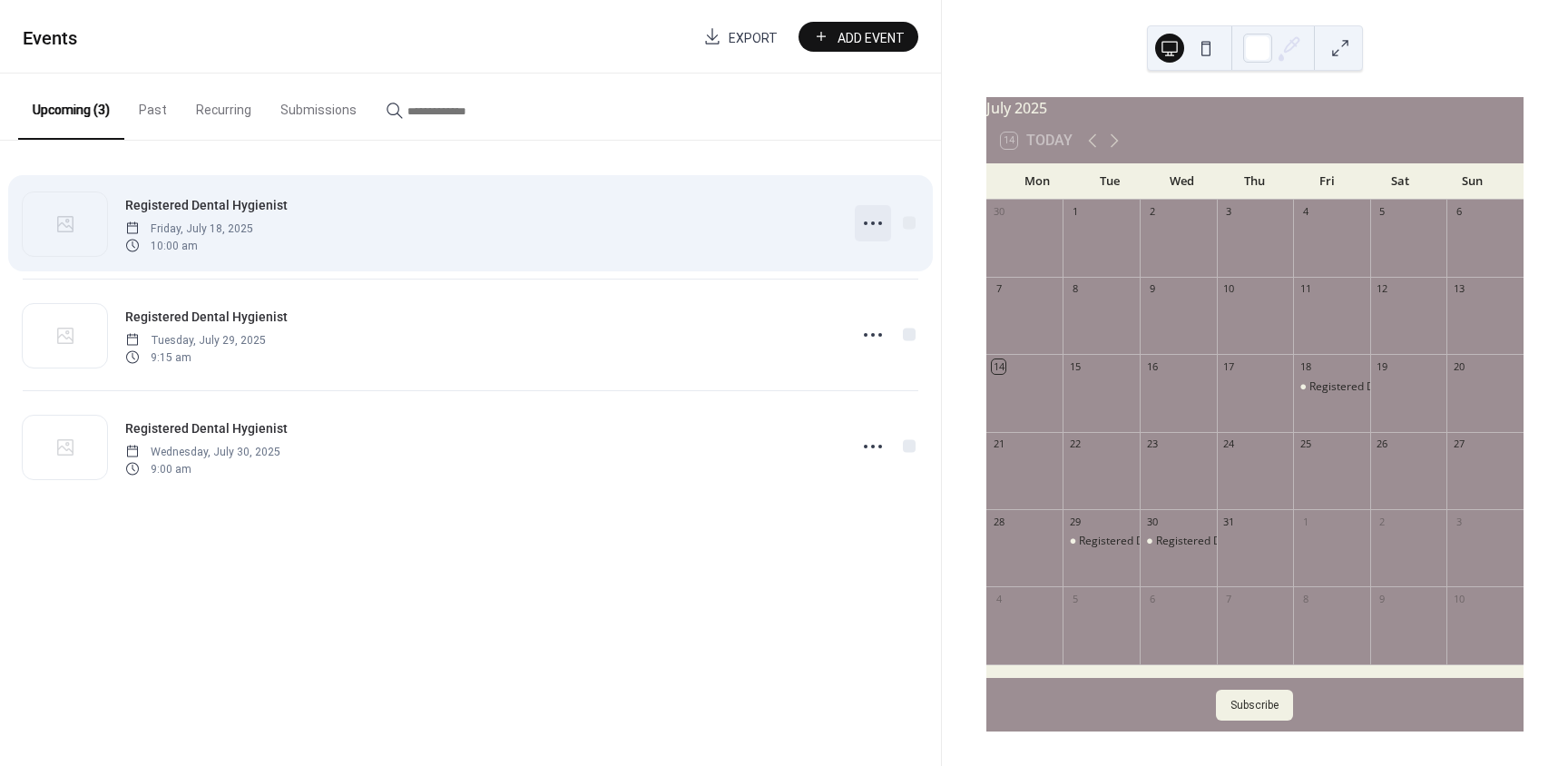 click 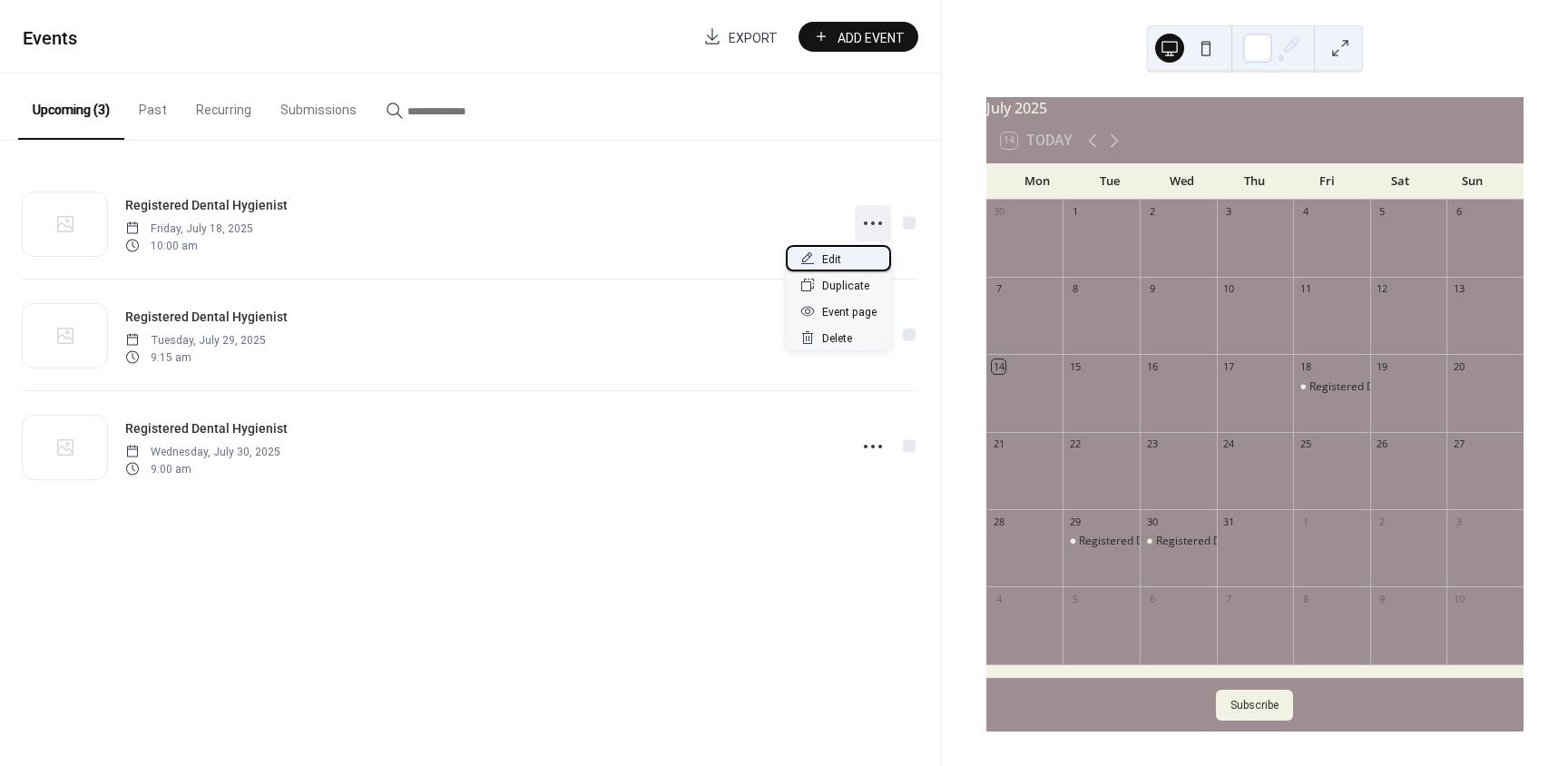 click on "Edit" at bounding box center [838, 258] 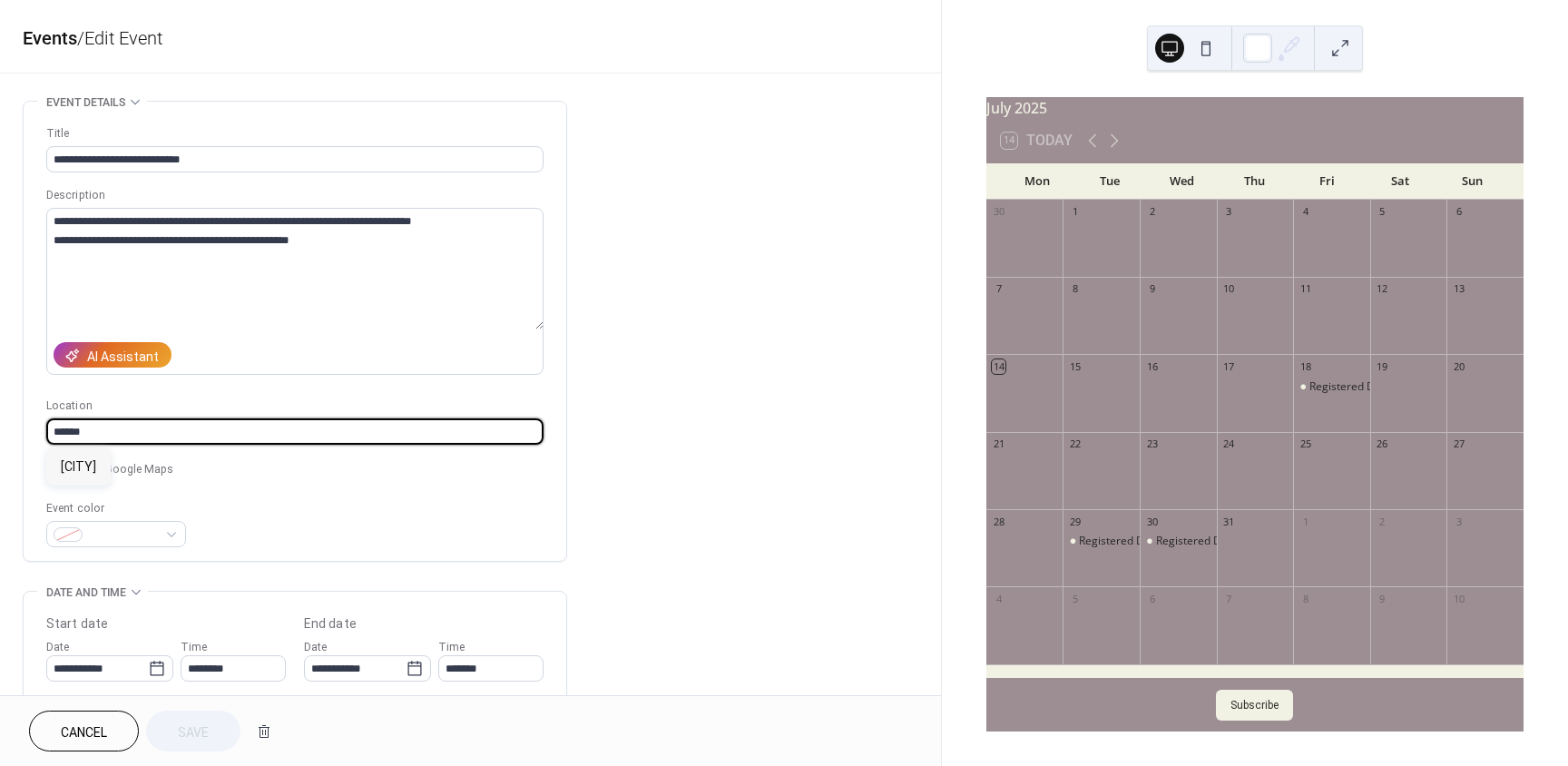 drag, startPoint x: 153, startPoint y: 429, endPoint x: 46, endPoint y: 438, distance: 107.37784 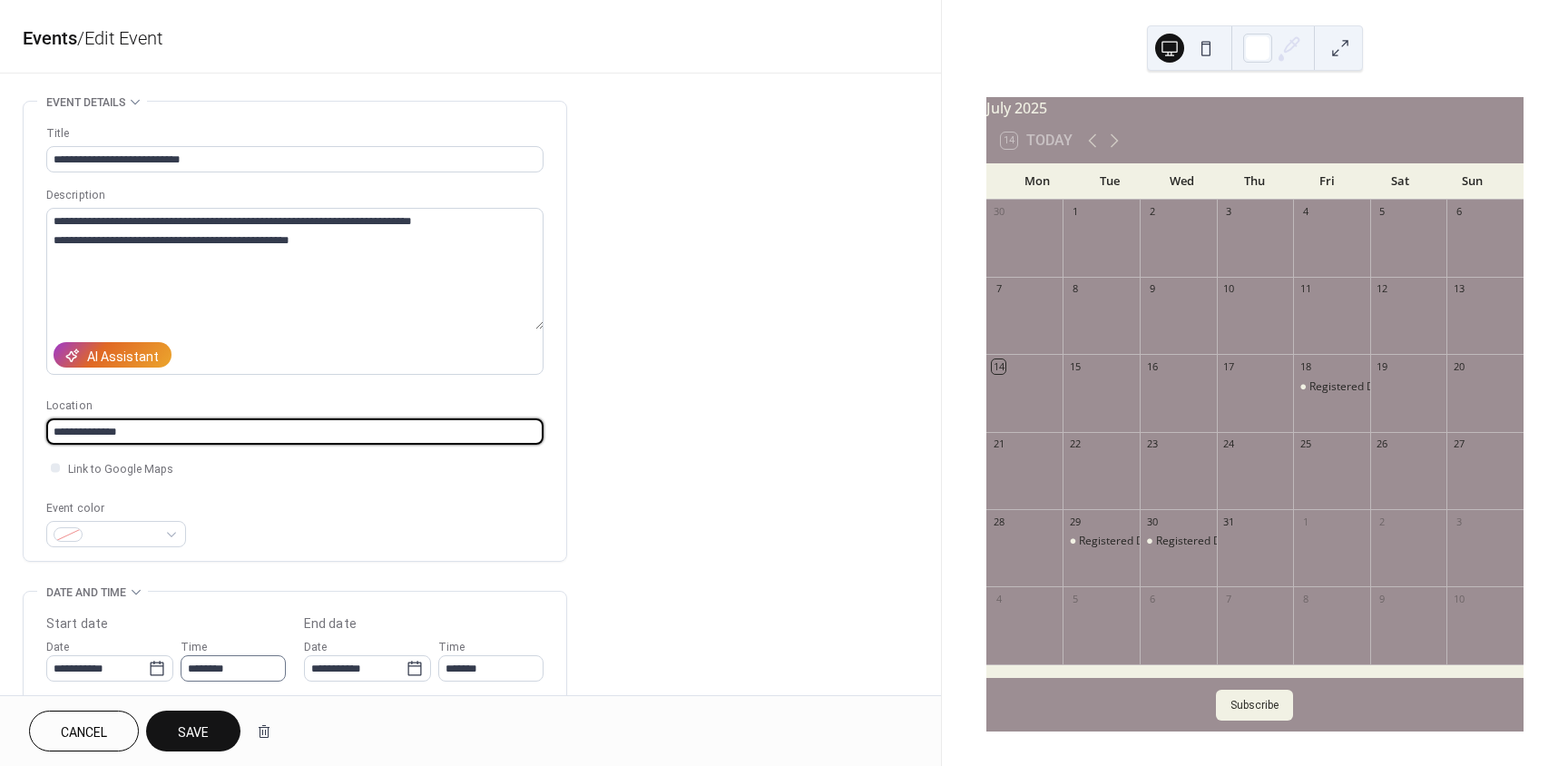 type on "**********" 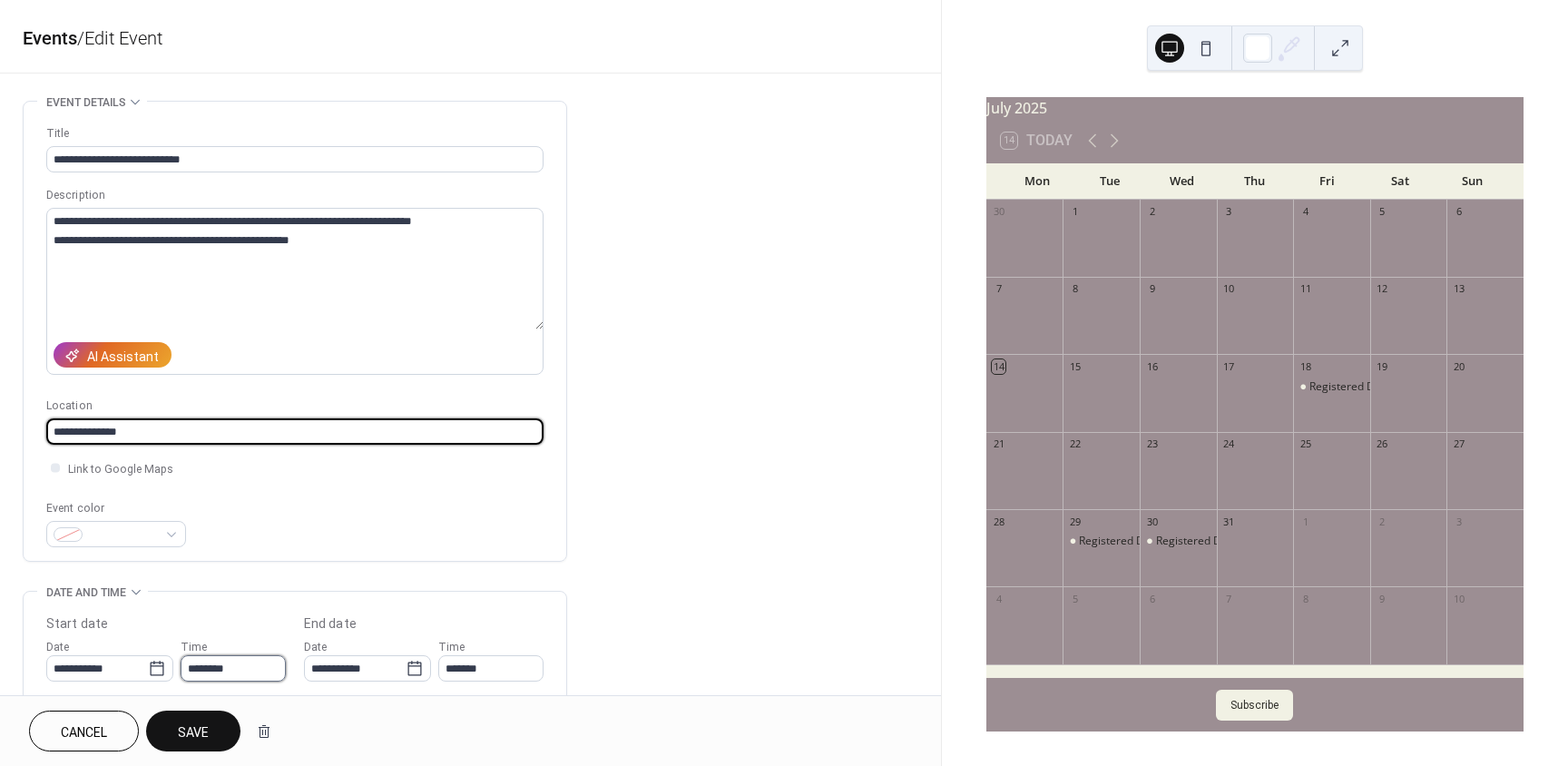 click on "********" at bounding box center [233, 668] 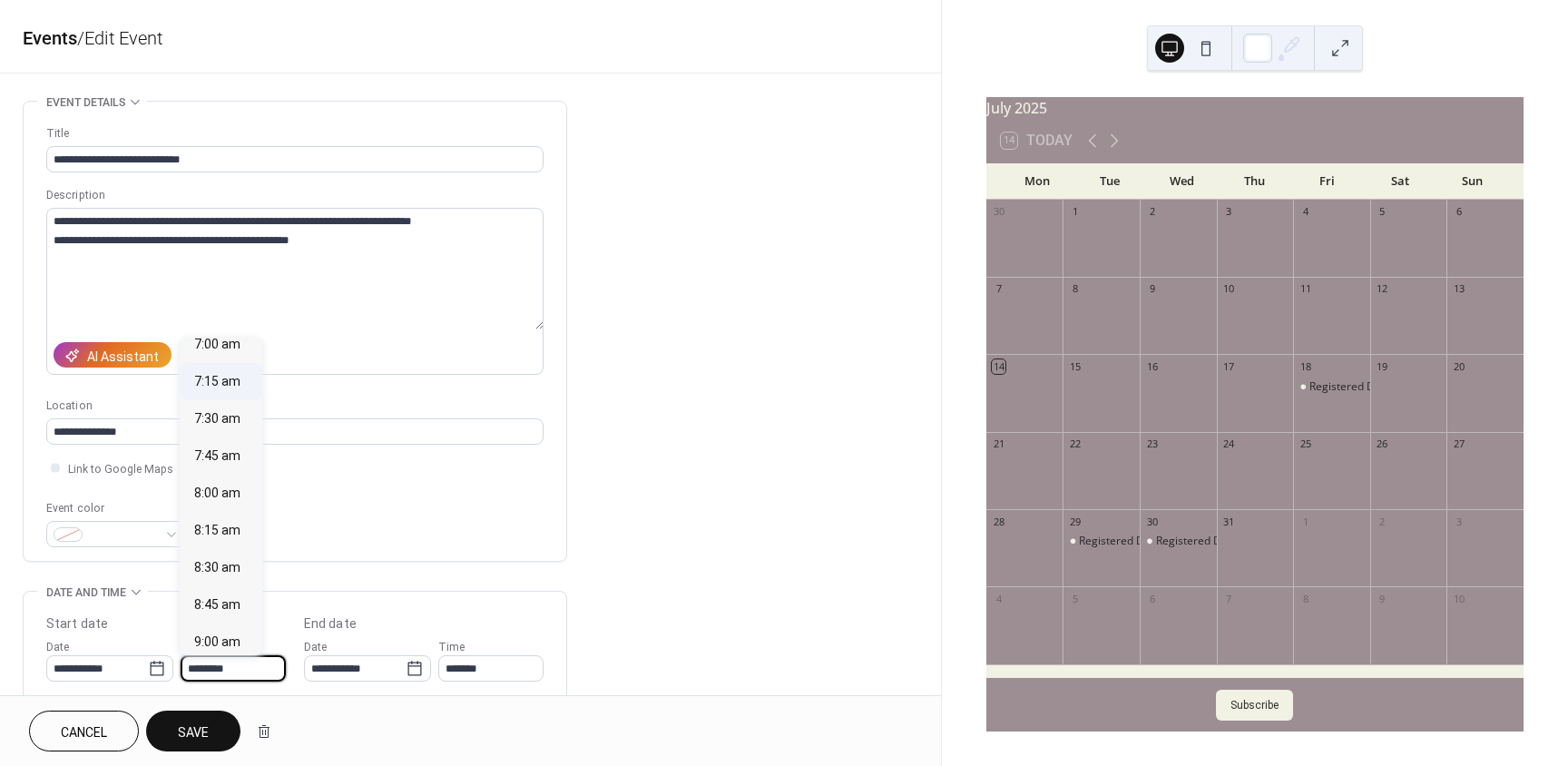 scroll, scrollTop: 1035, scrollLeft: 0, axis: vertical 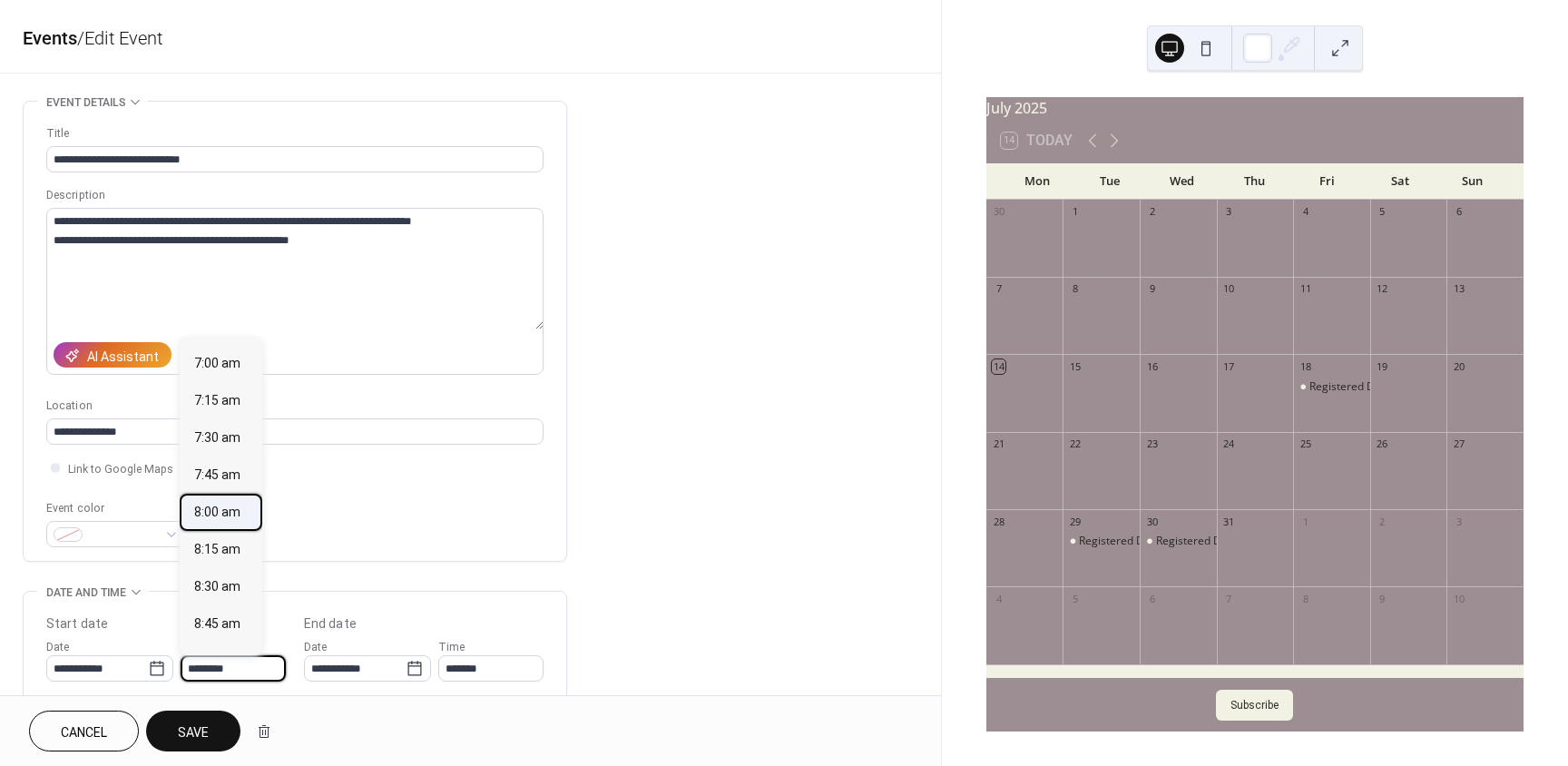 click on "8:00 am" at bounding box center (217, 512) 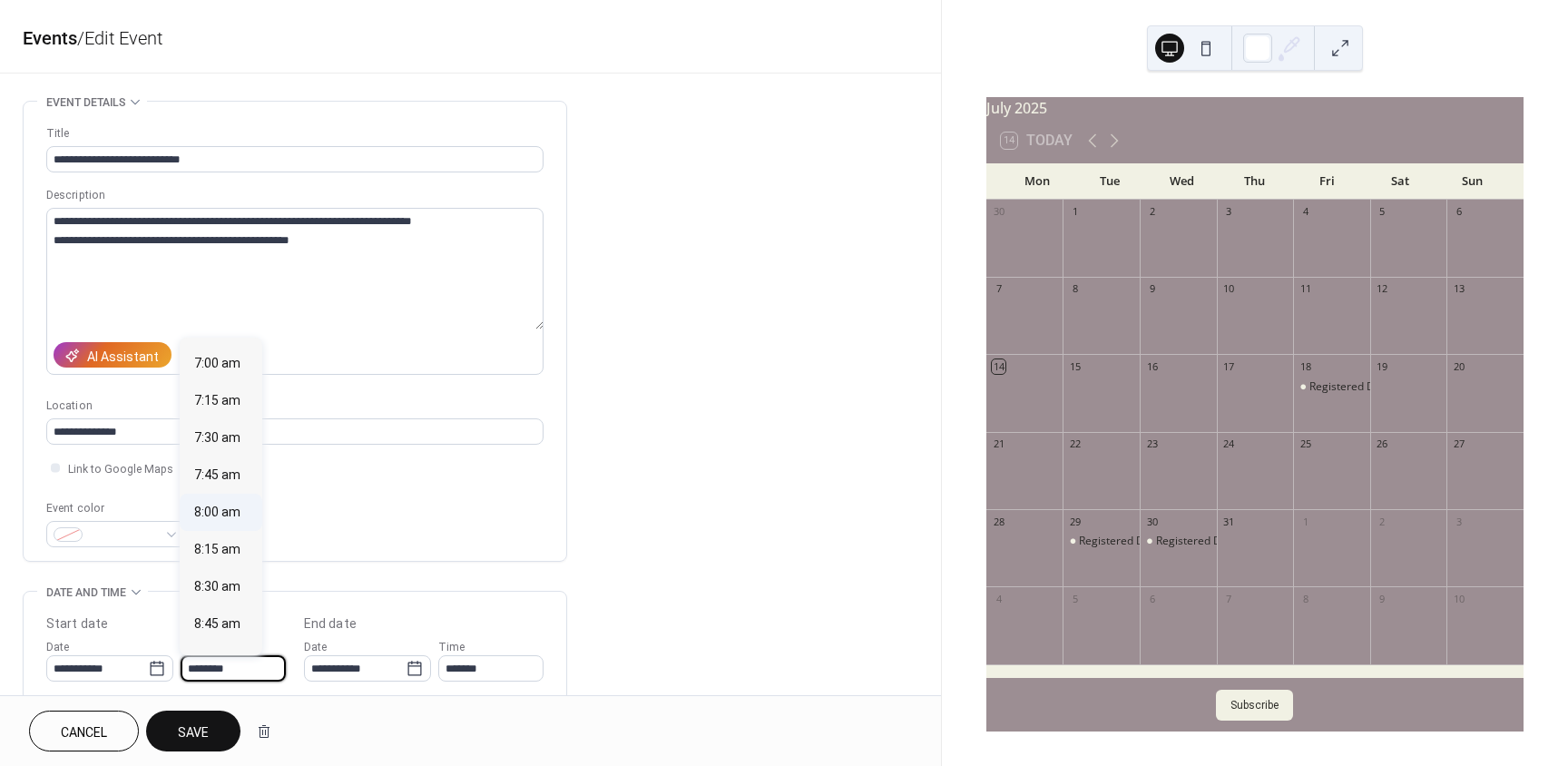 type on "*******" 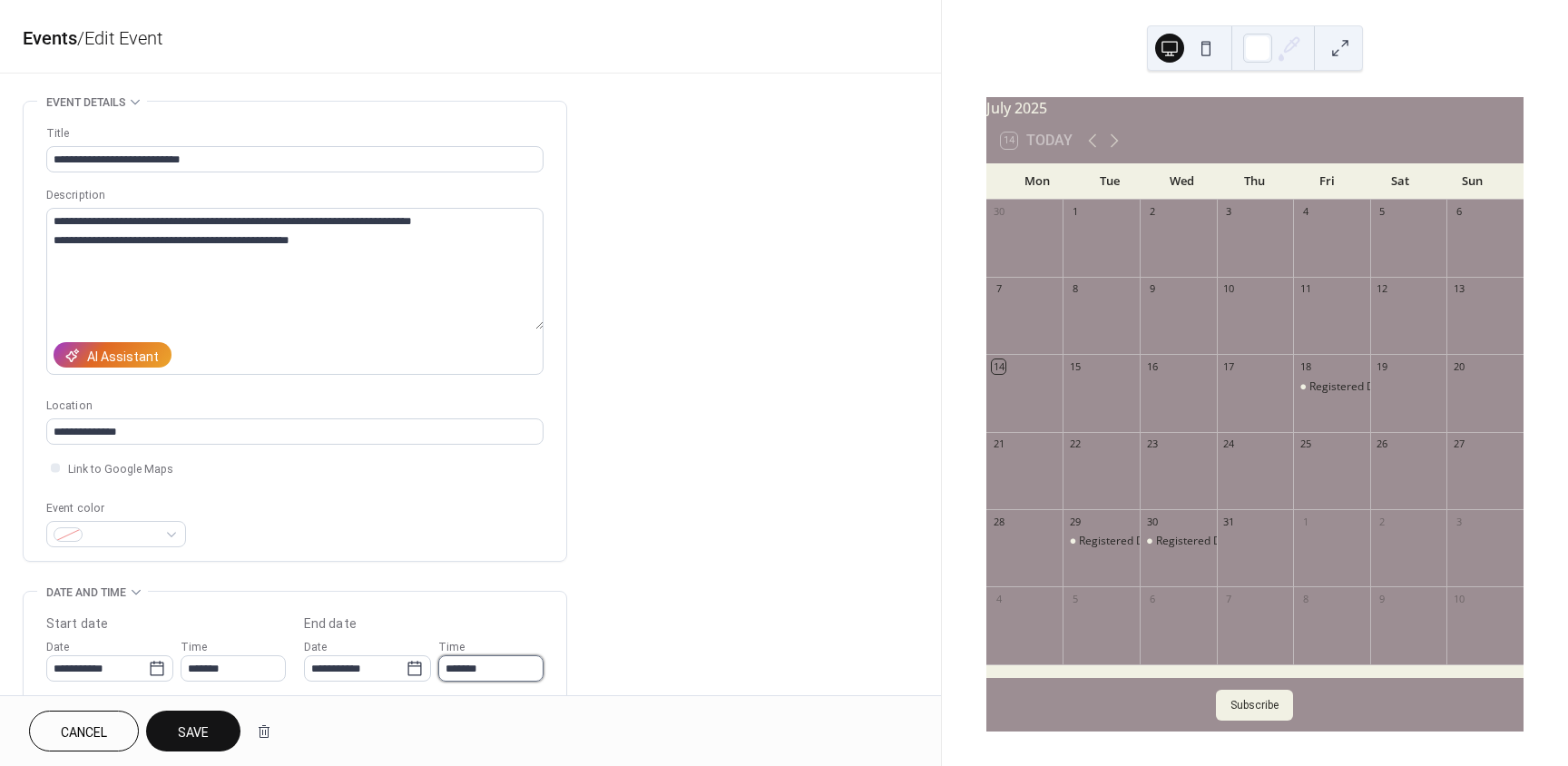 click on "*******" at bounding box center [491, 668] 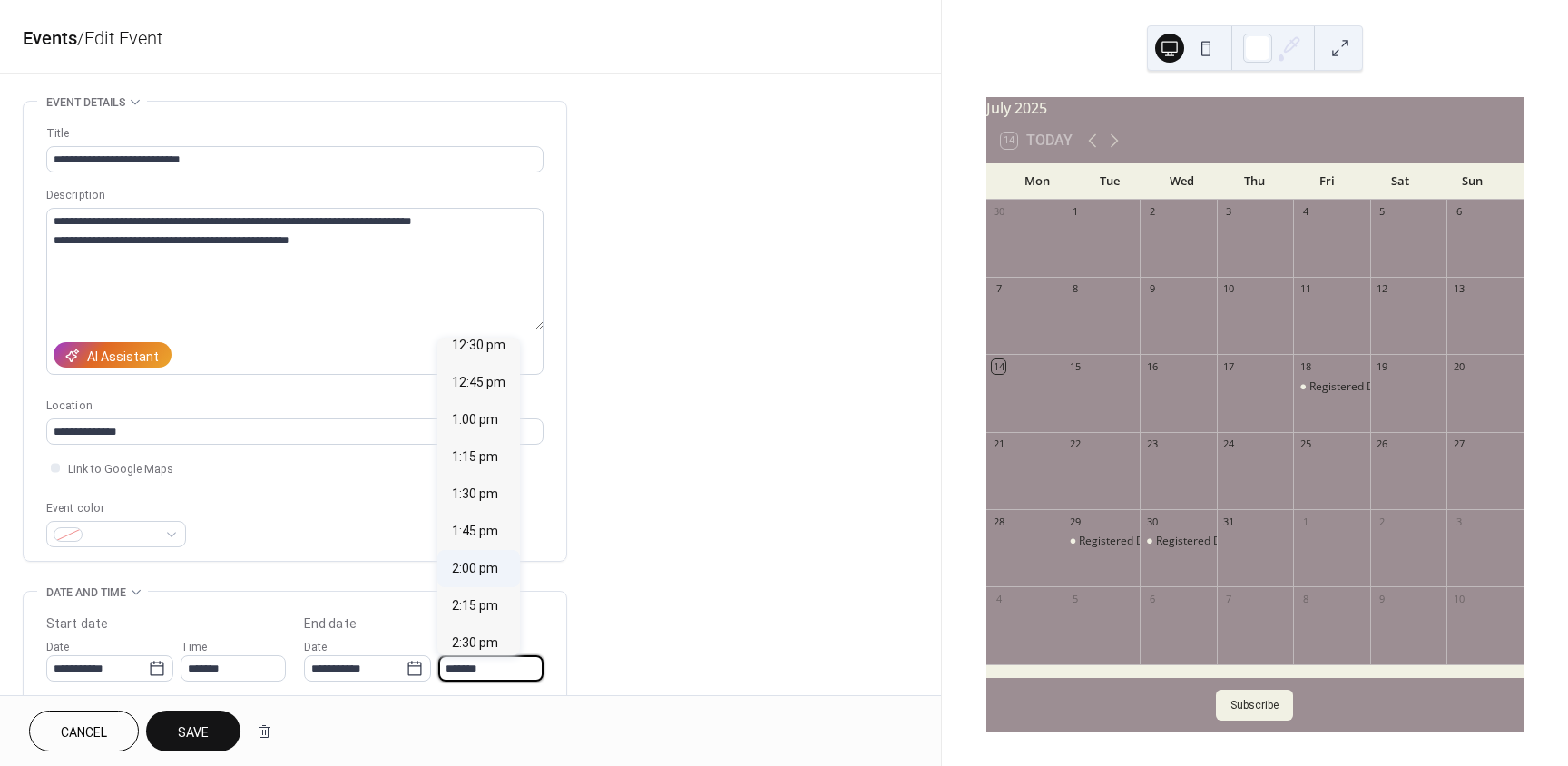 scroll, scrollTop: 642, scrollLeft: 0, axis: vertical 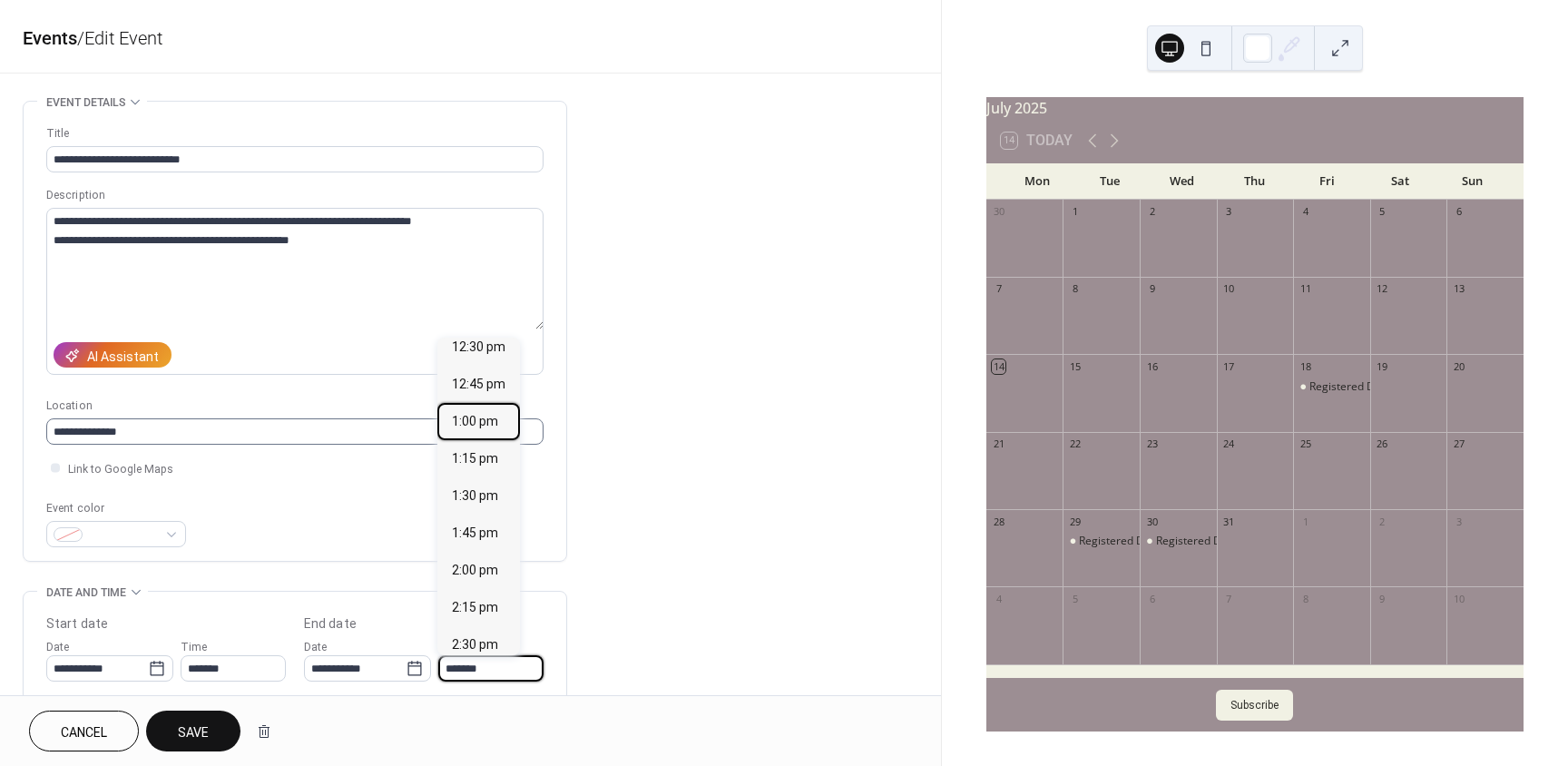 click on "1:00 pm" at bounding box center (475, 421) 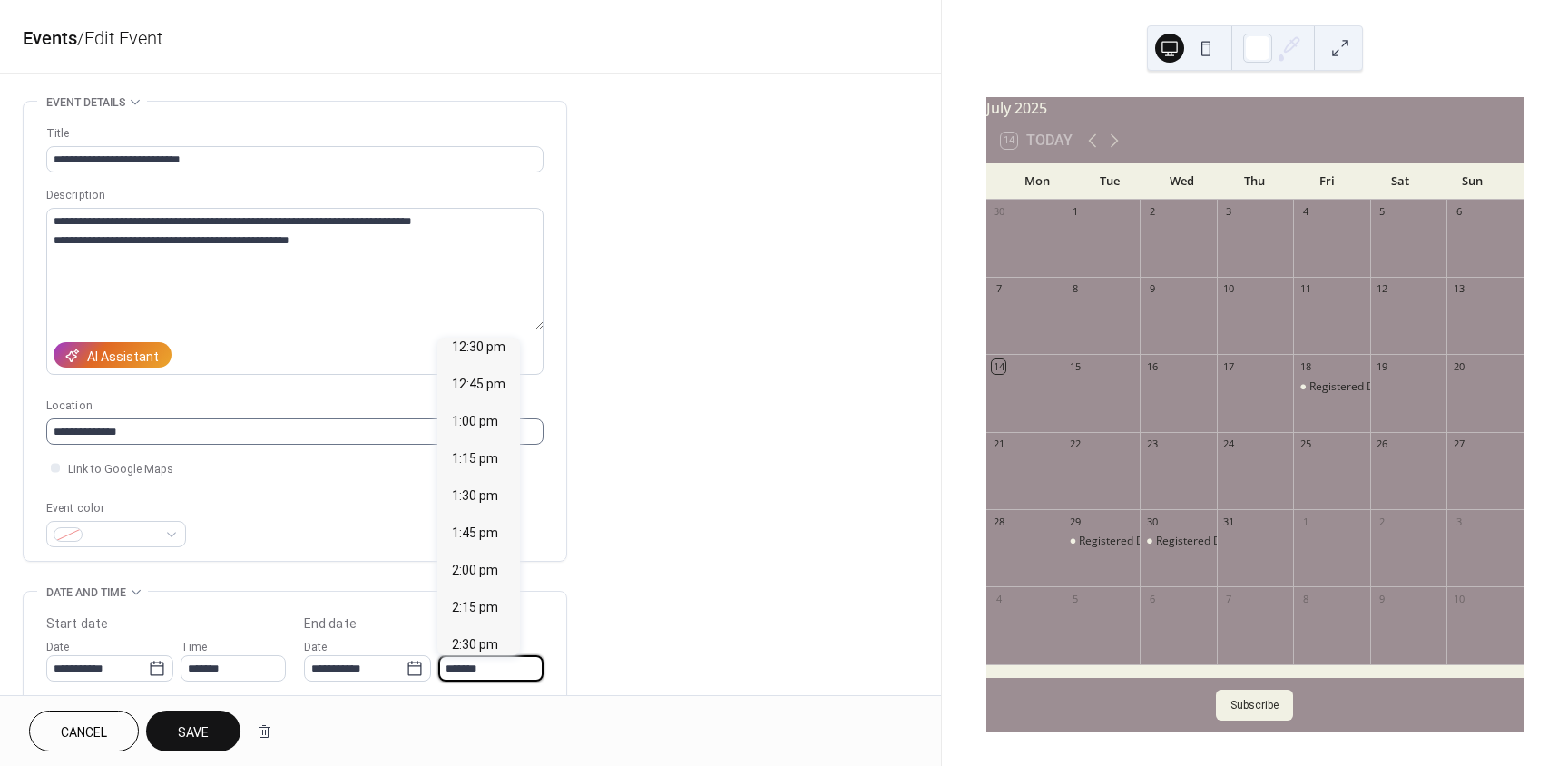 type on "*******" 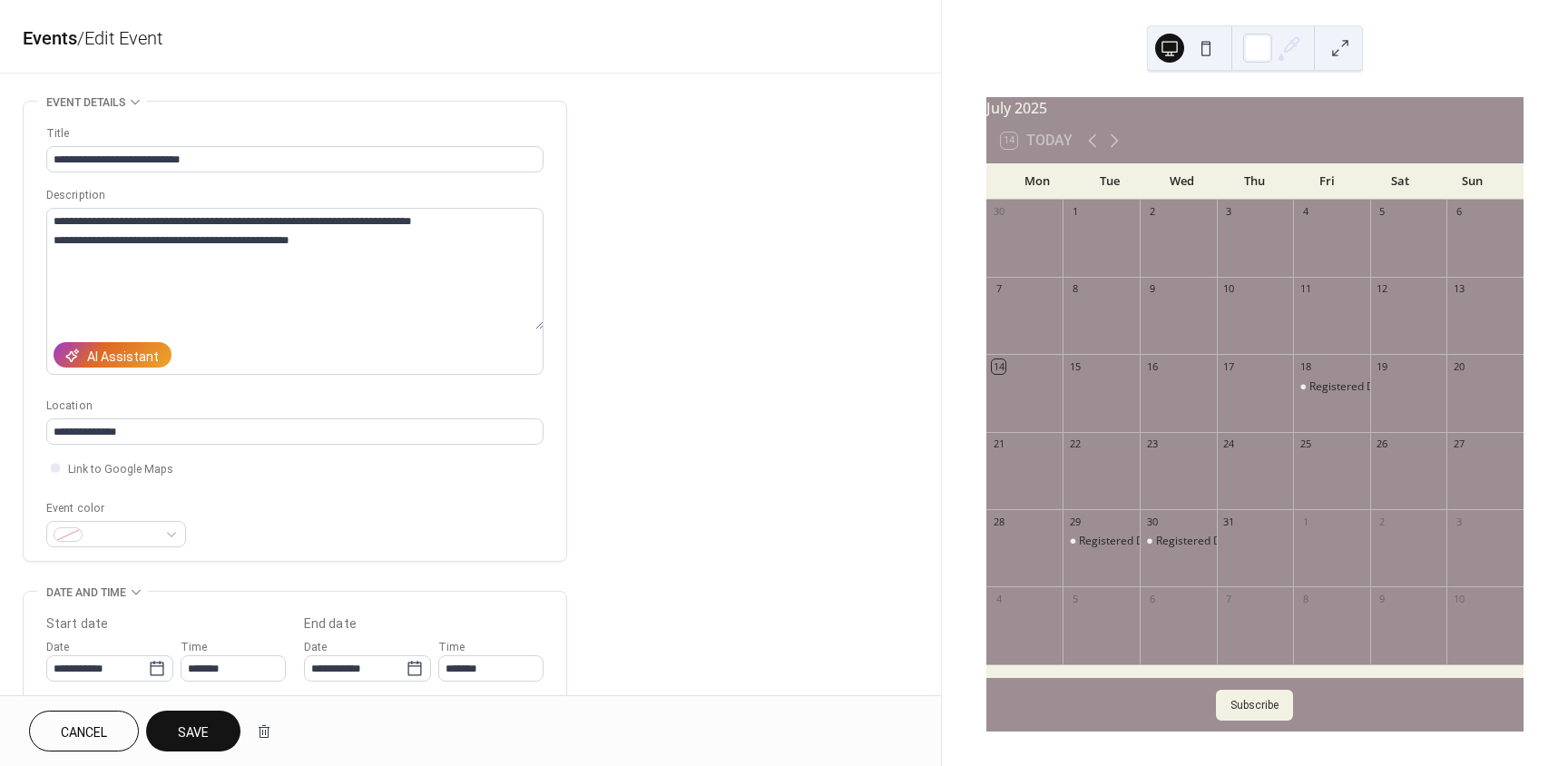 click on "Save" at bounding box center [193, 732] 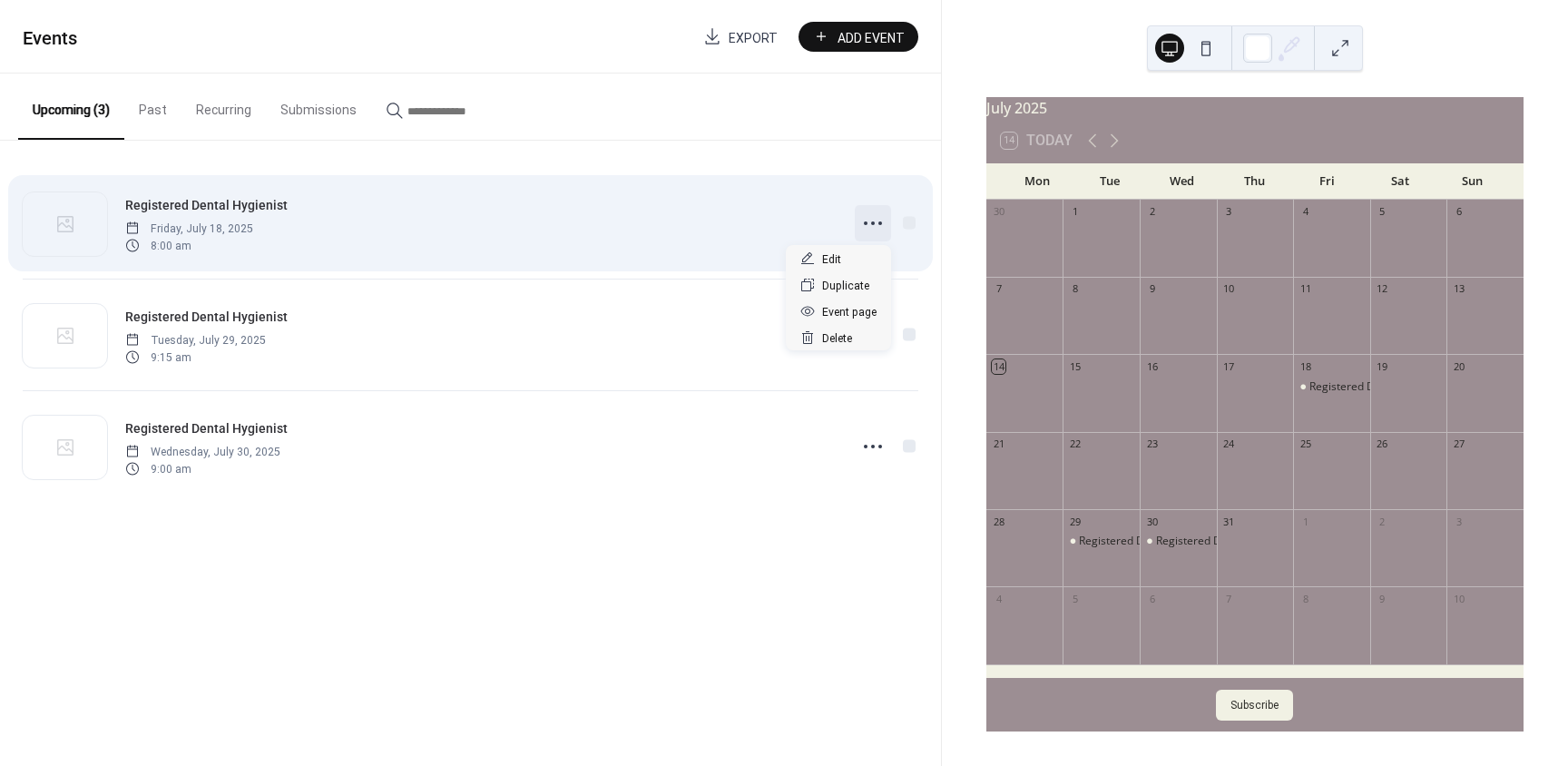 click 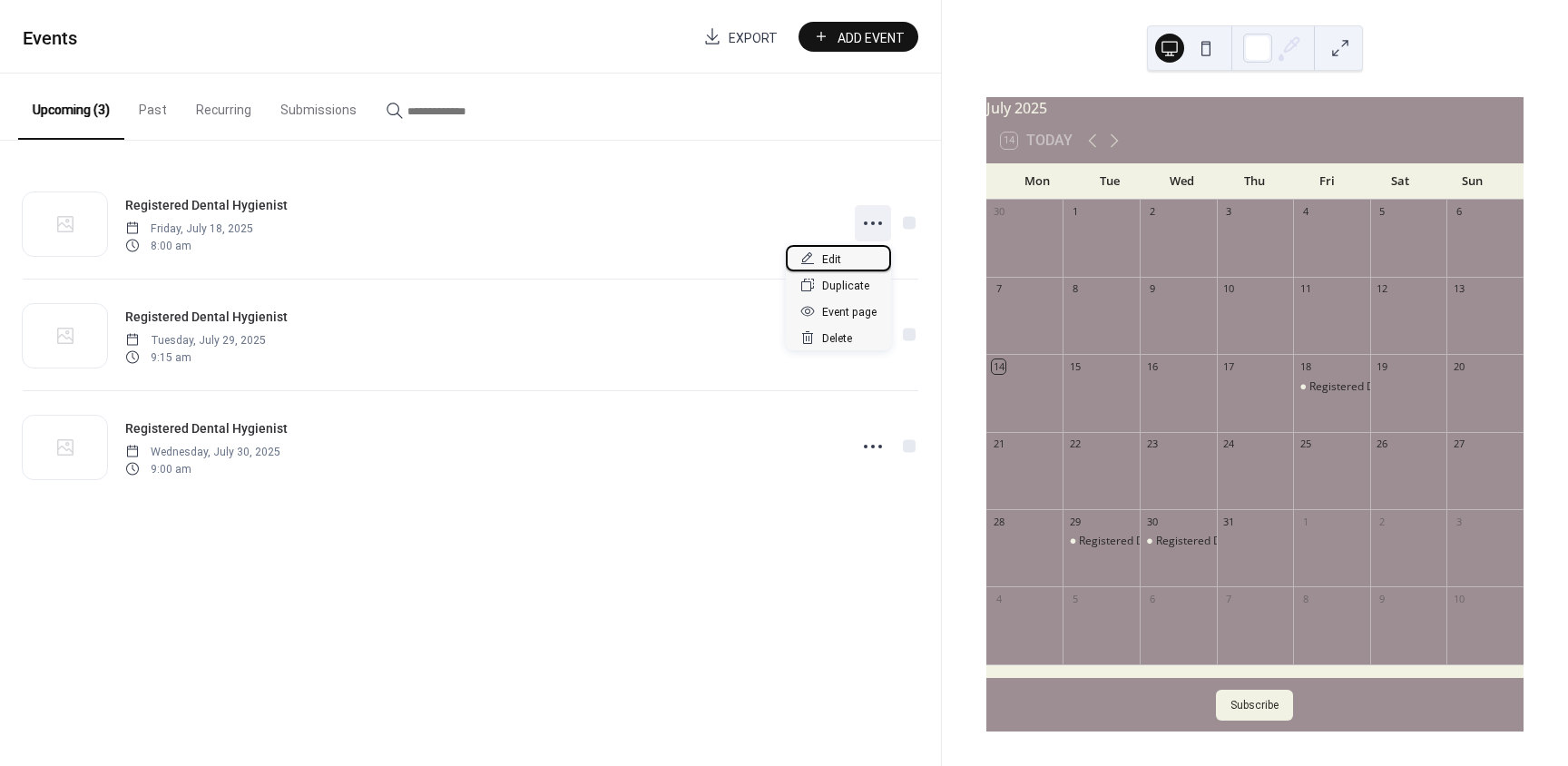 click on "Edit" at bounding box center [831, 260] 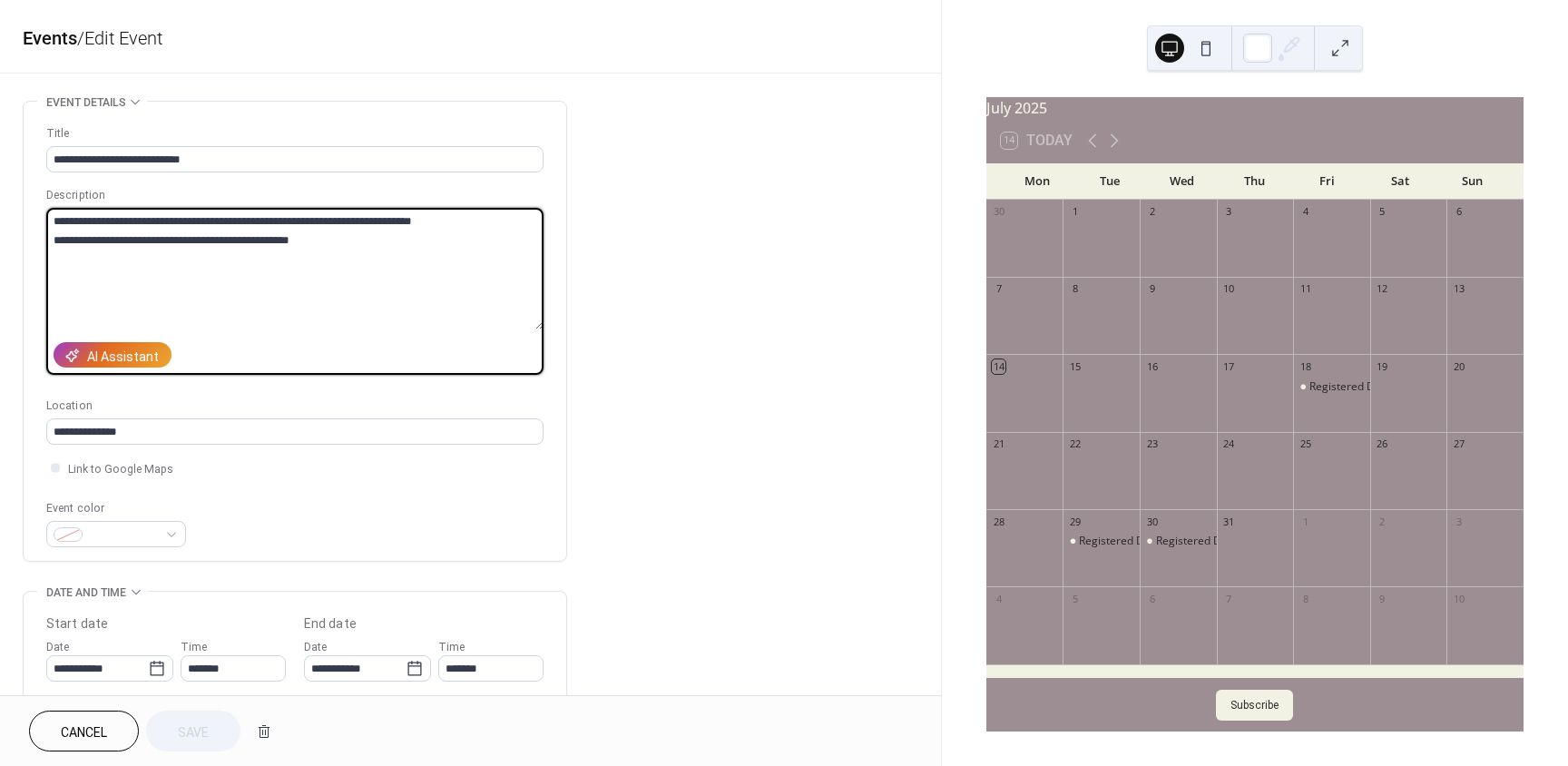 drag, startPoint x: 326, startPoint y: 243, endPoint x: 48, endPoint y: 220, distance: 278.9498 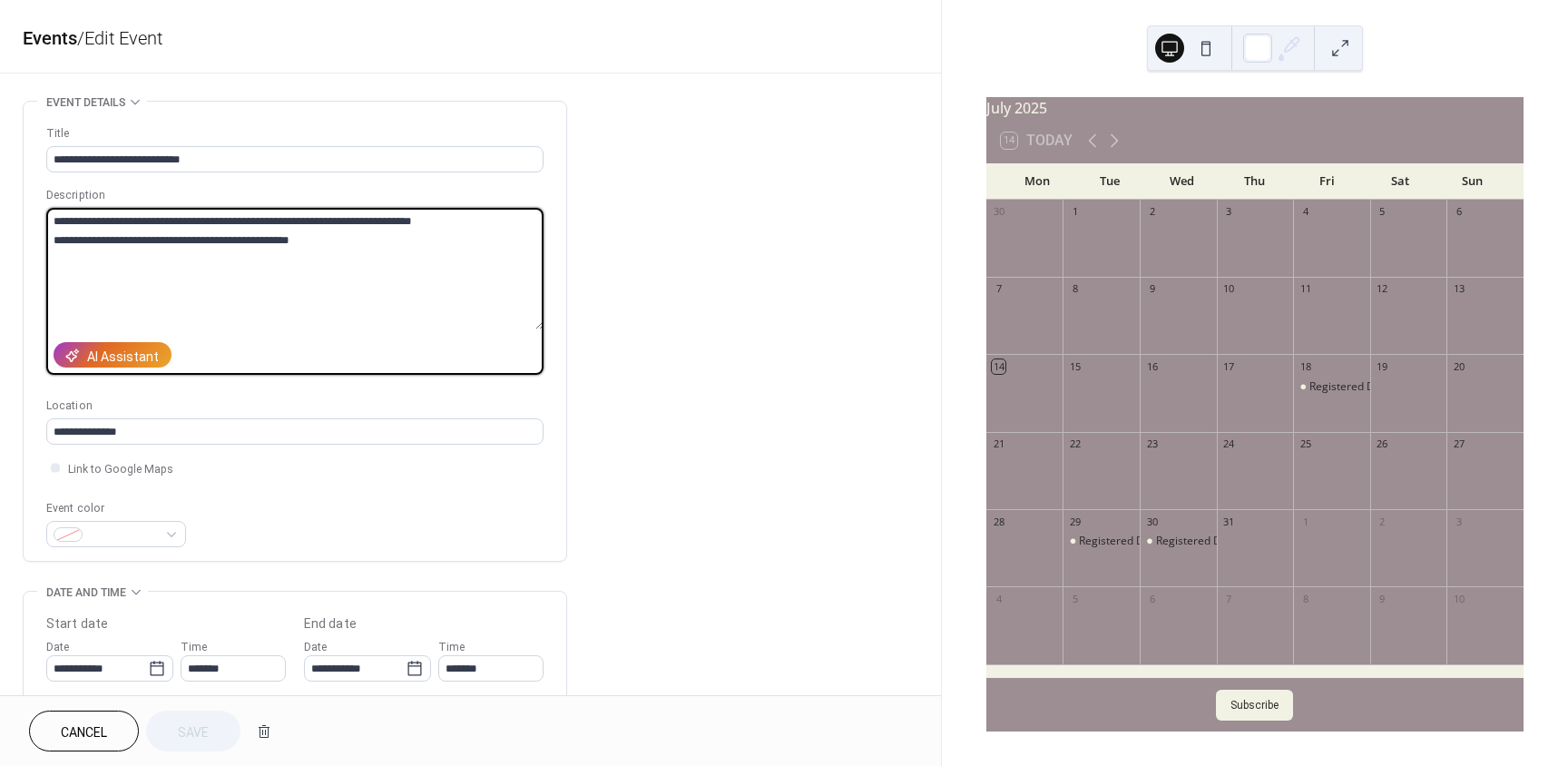 click on "**********" at bounding box center (295, 269) 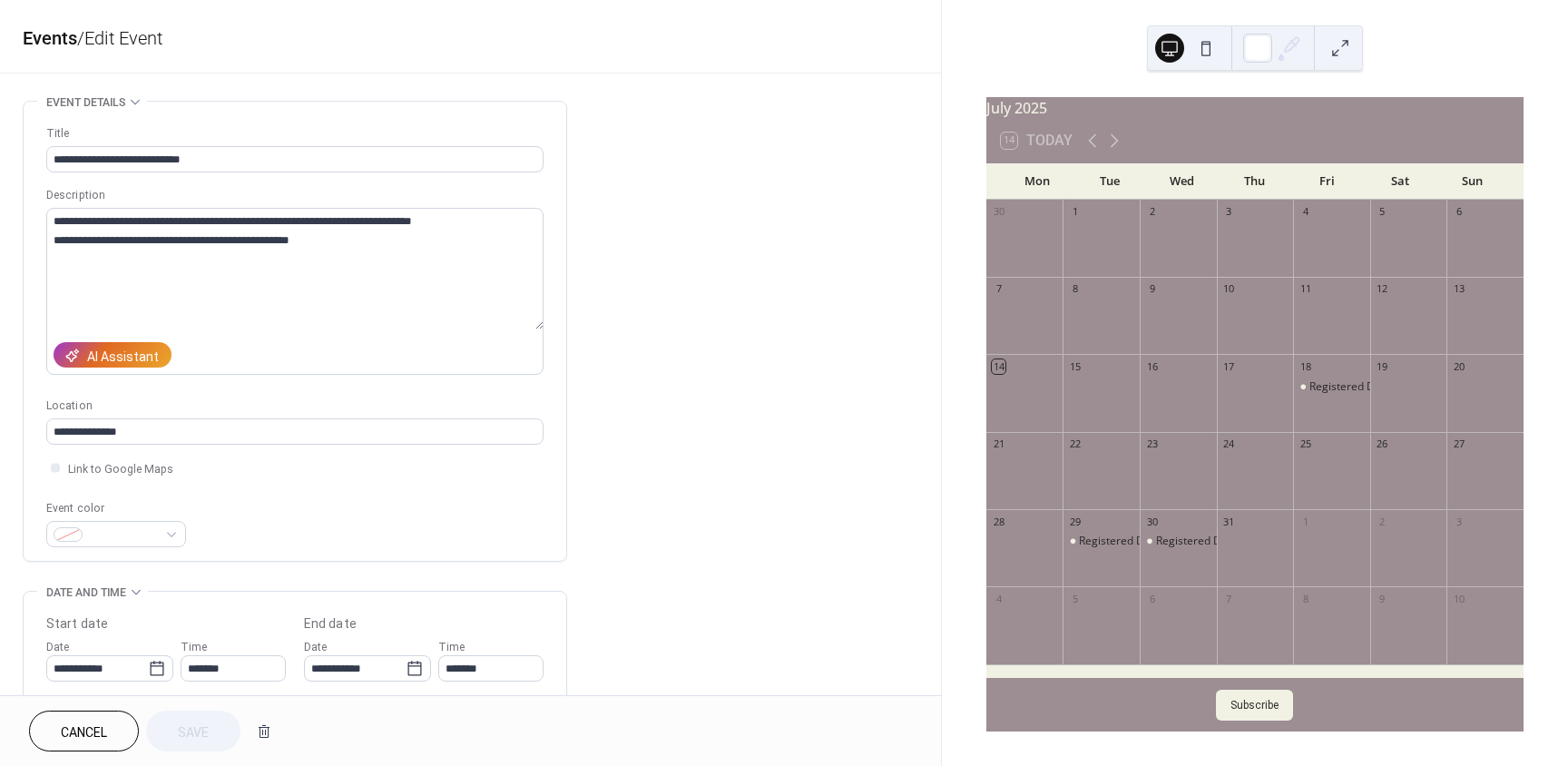 click on "Cancel" at bounding box center (83, 732) 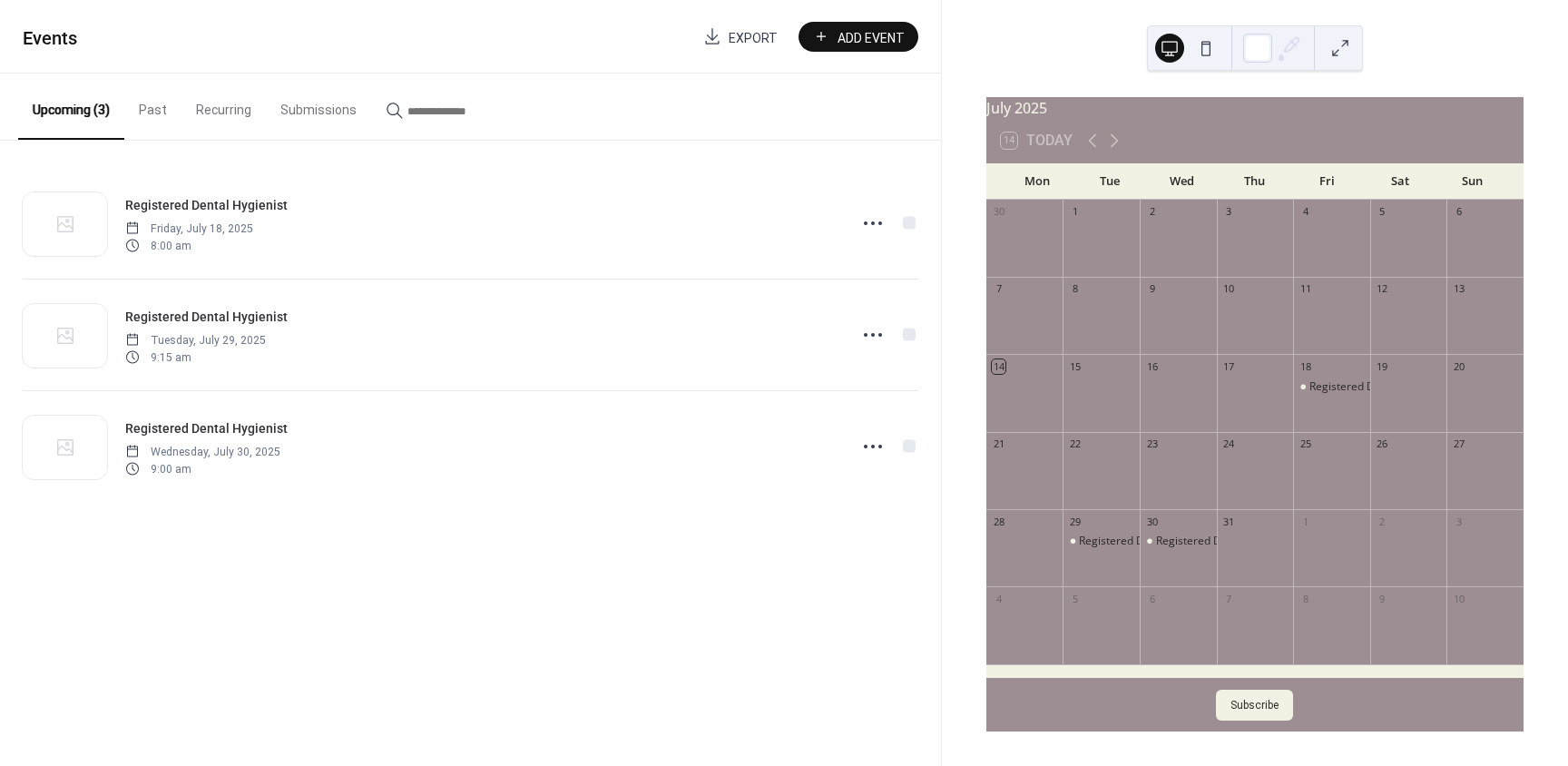 click on "Add Event" at bounding box center [871, 37] 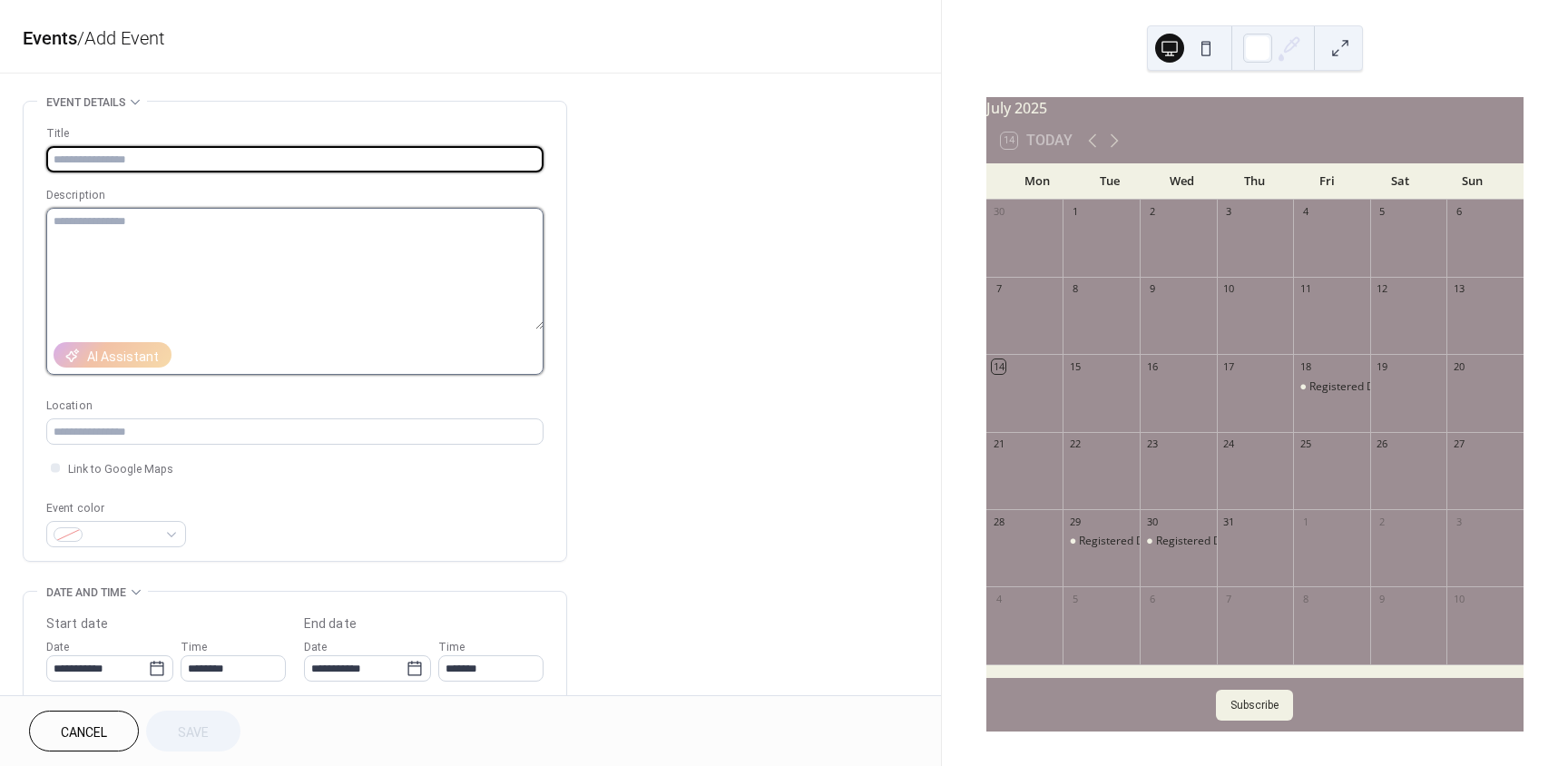 click at bounding box center (295, 269) 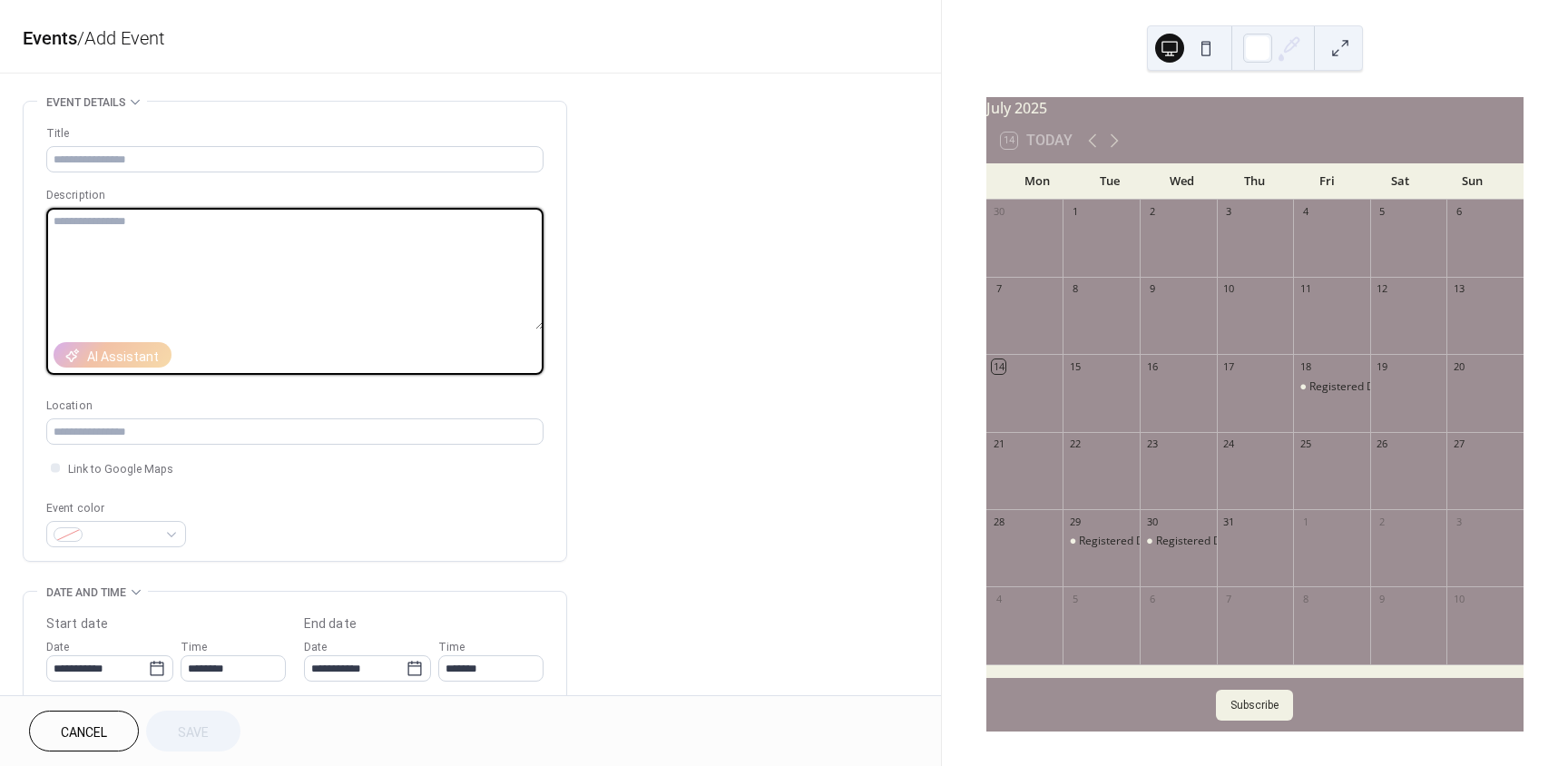 paste on "**********" 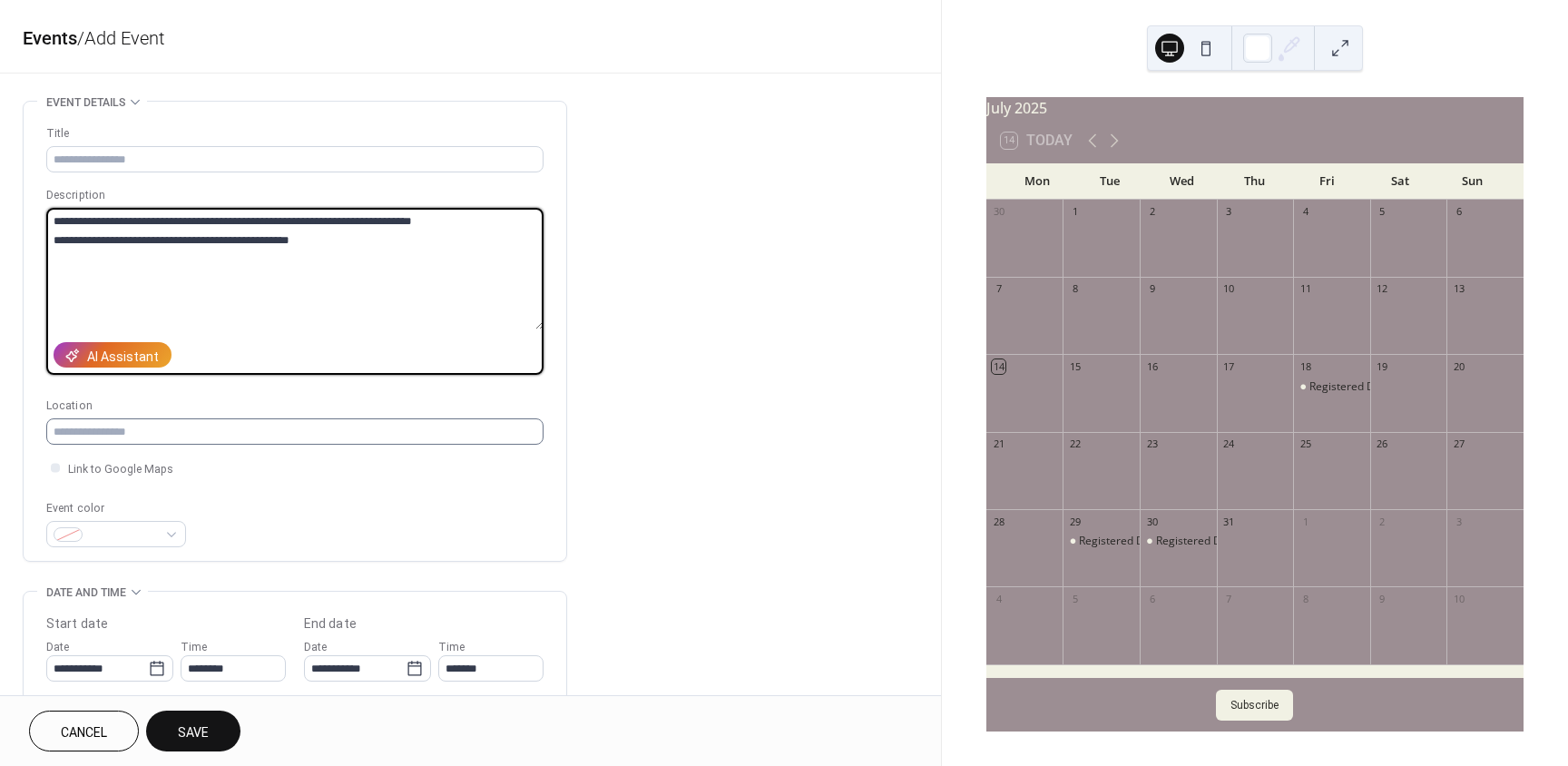 type on "**********" 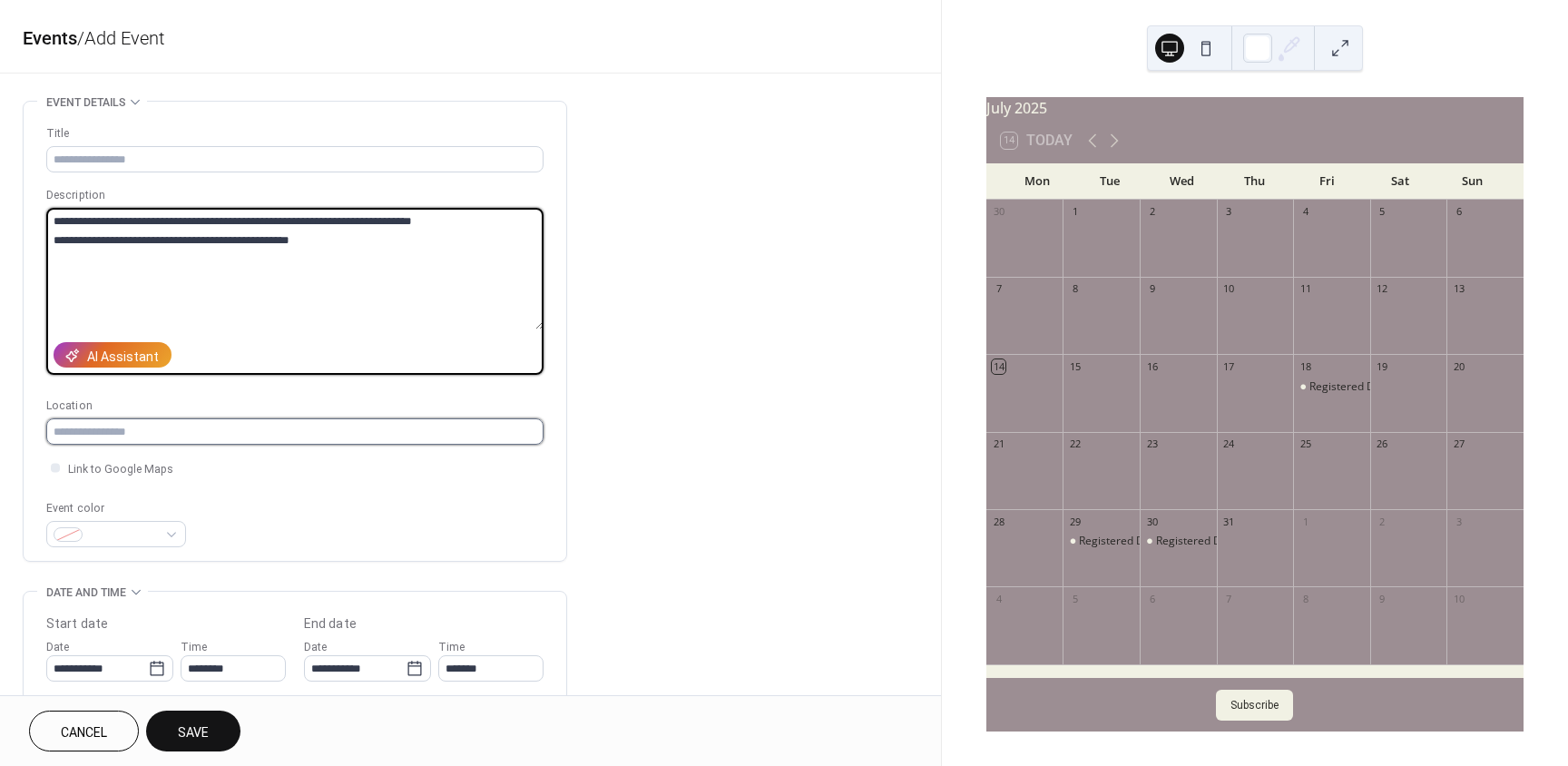 click at bounding box center (295, 431) 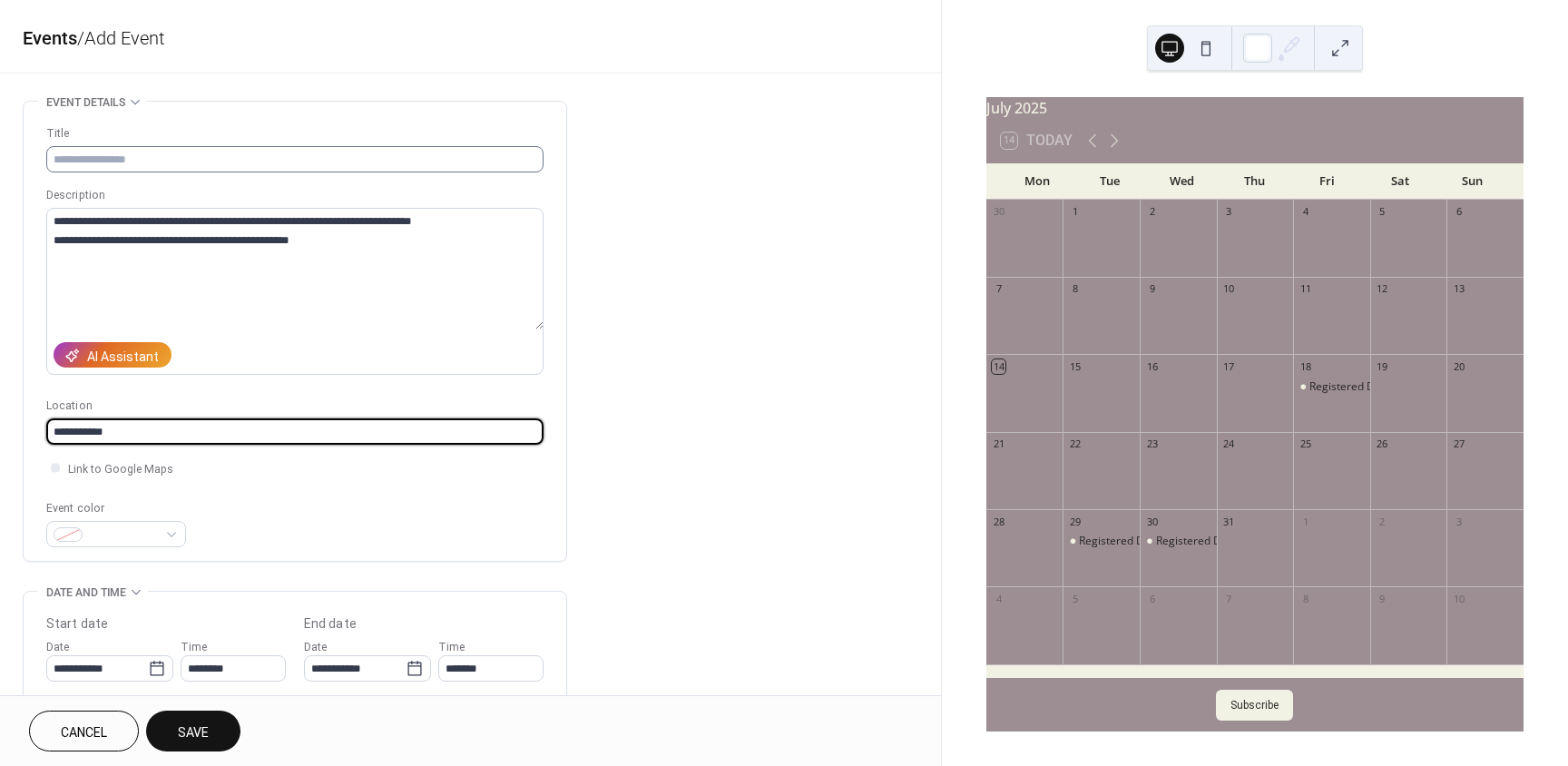 type on "**********" 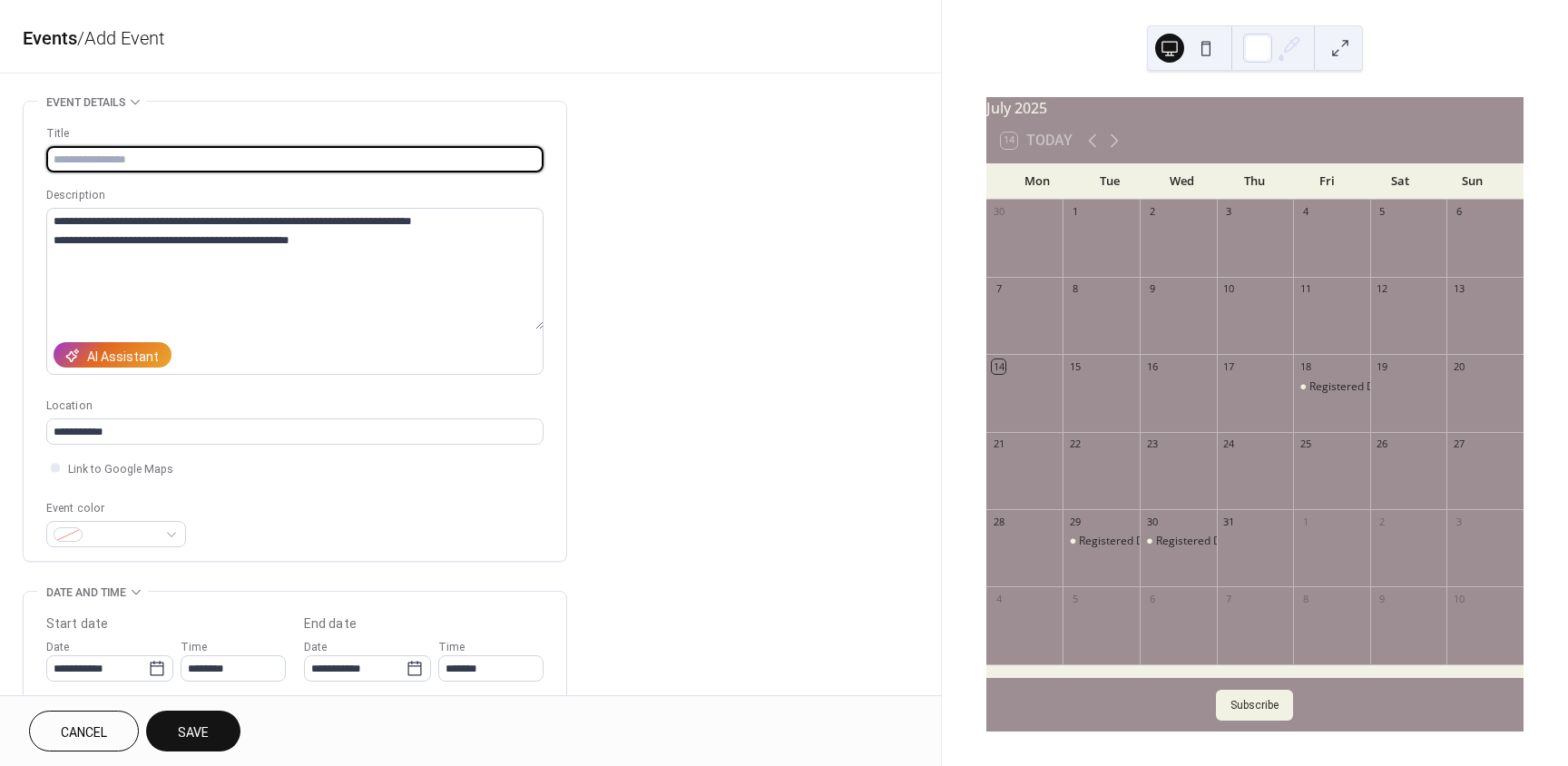 click at bounding box center (295, 159) 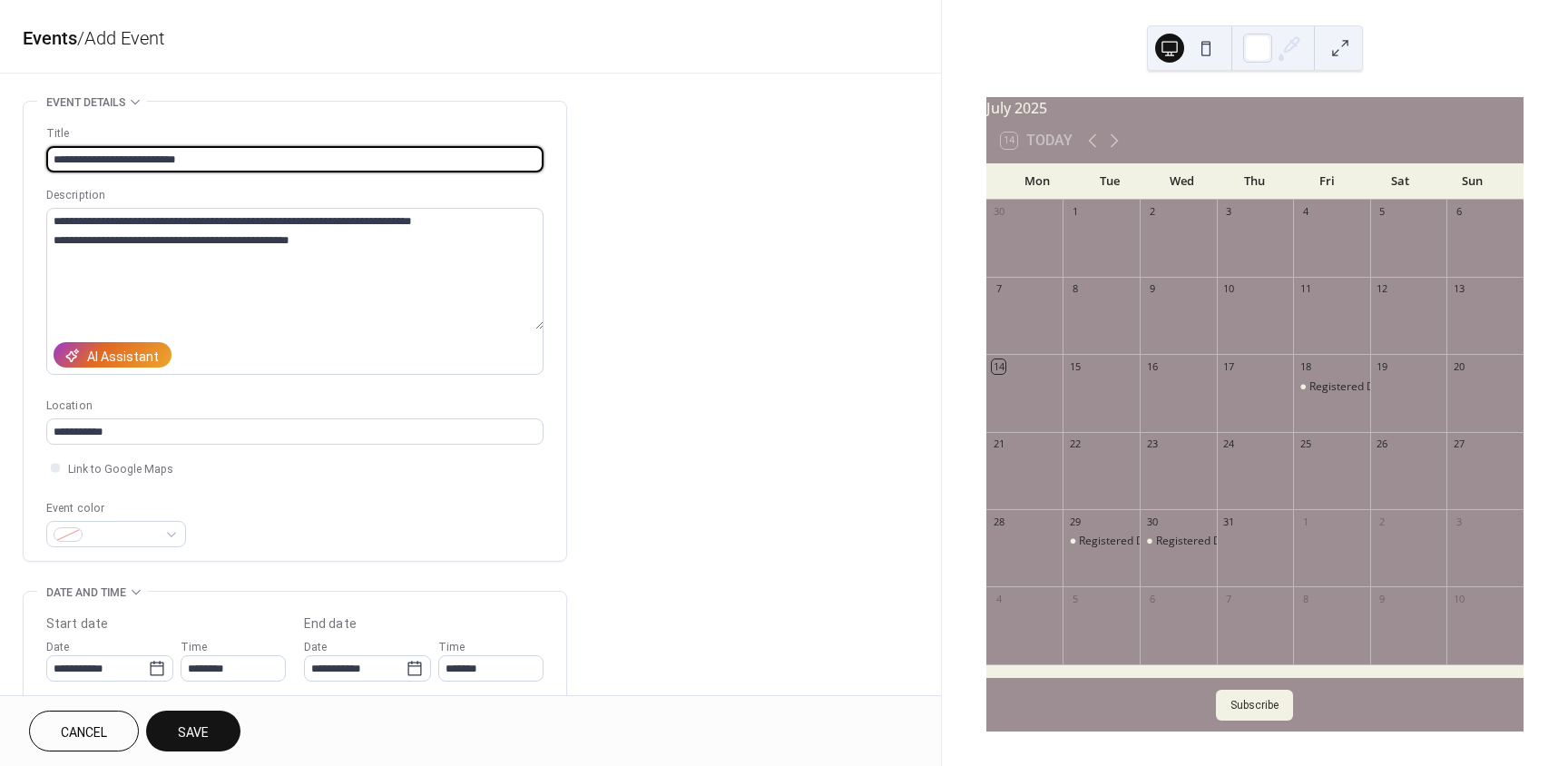 type on "**********" 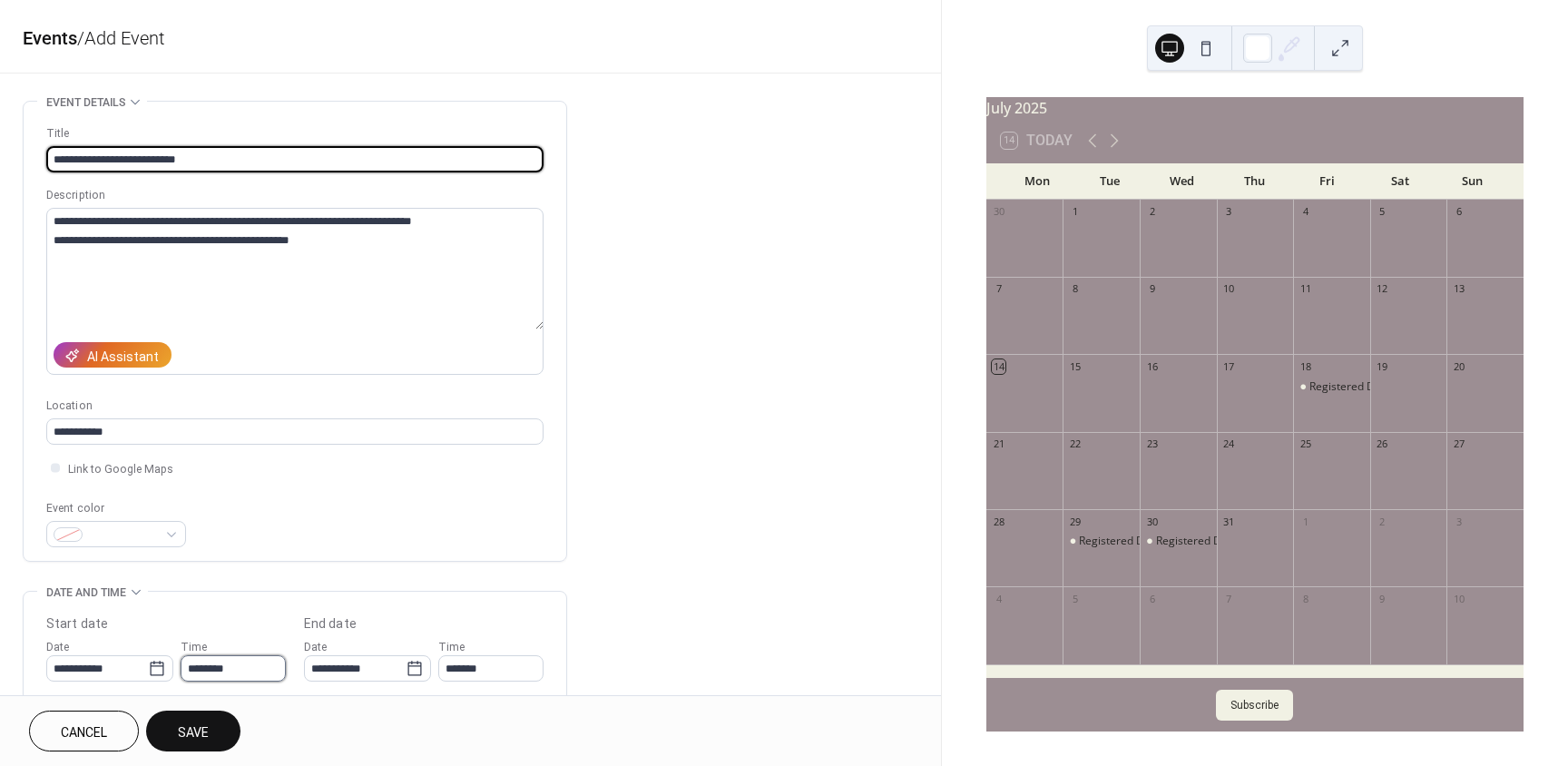click on "********" at bounding box center (233, 668) 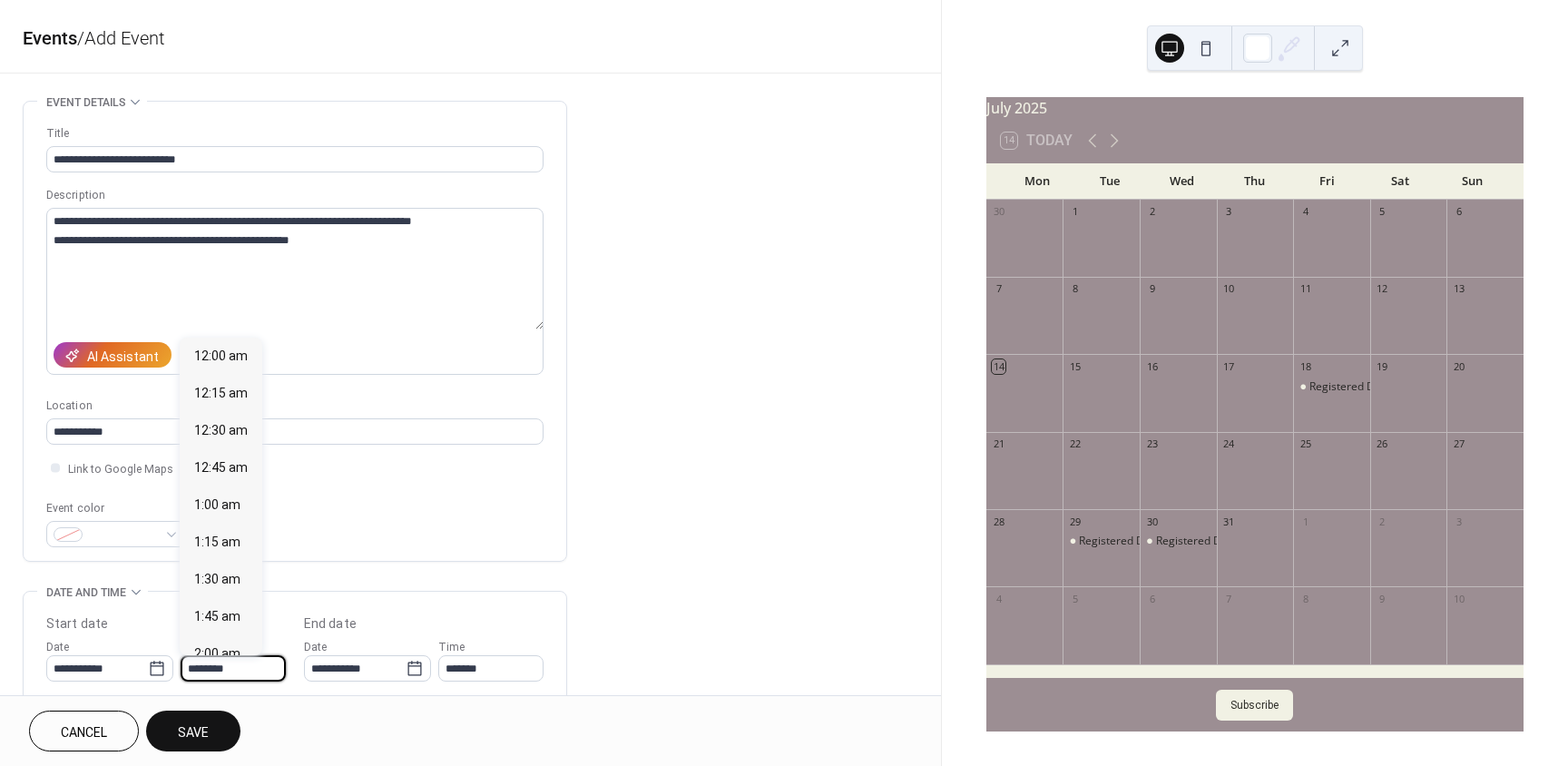 scroll, scrollTop: 1786, scrollLeft: 0, axis: vertical 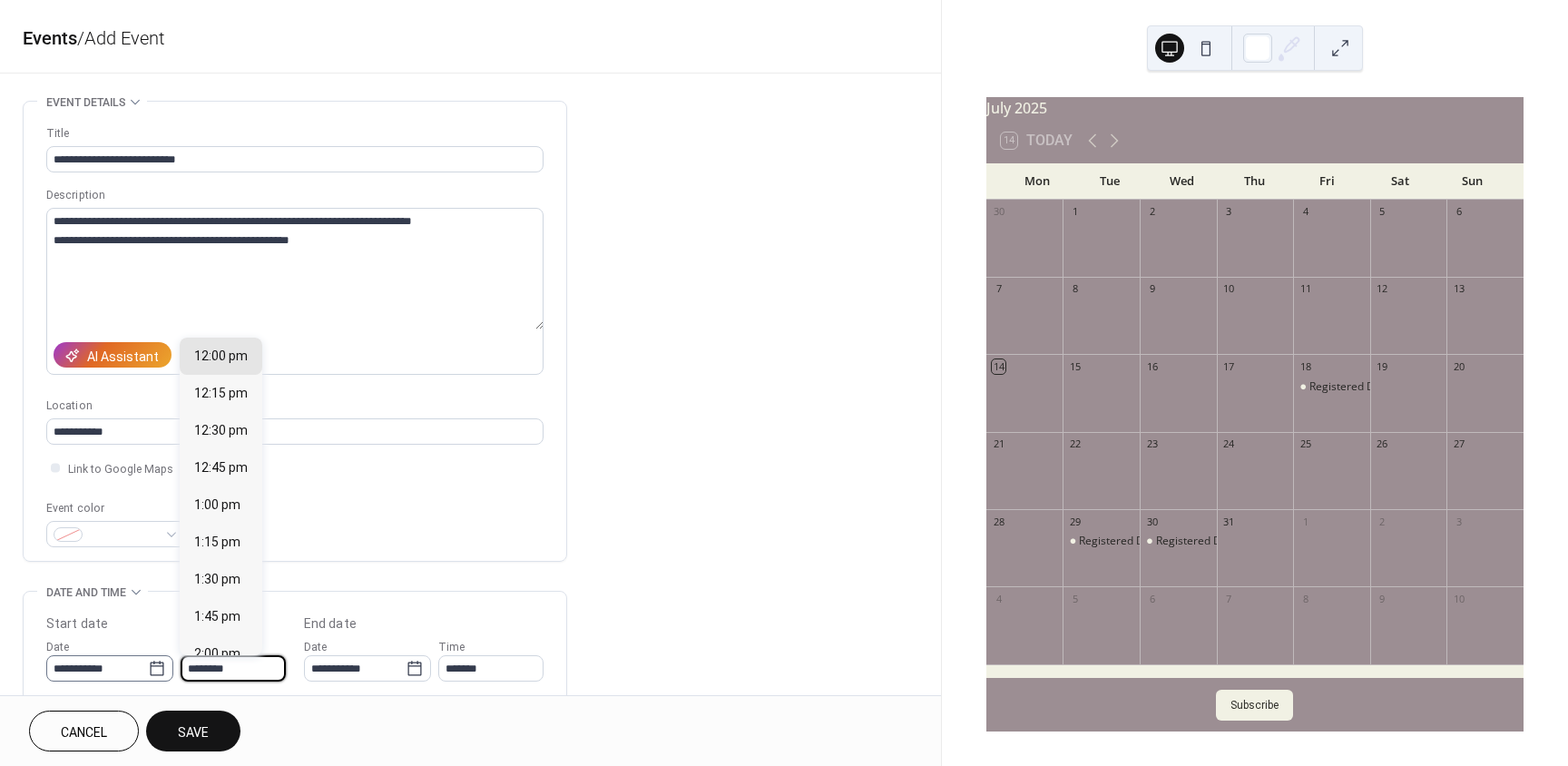 click 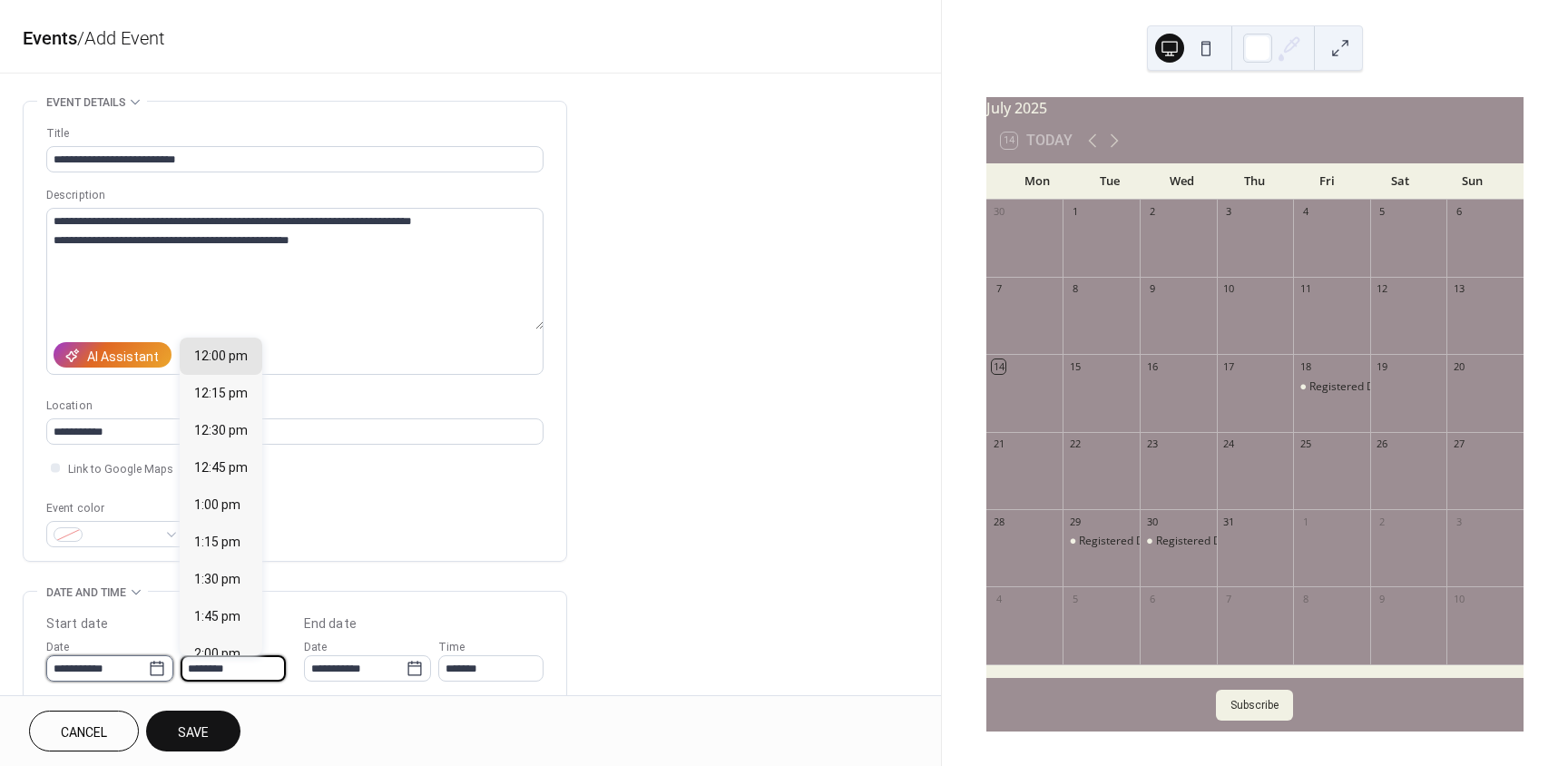 click on "**********" at bounding box center (97, 668) 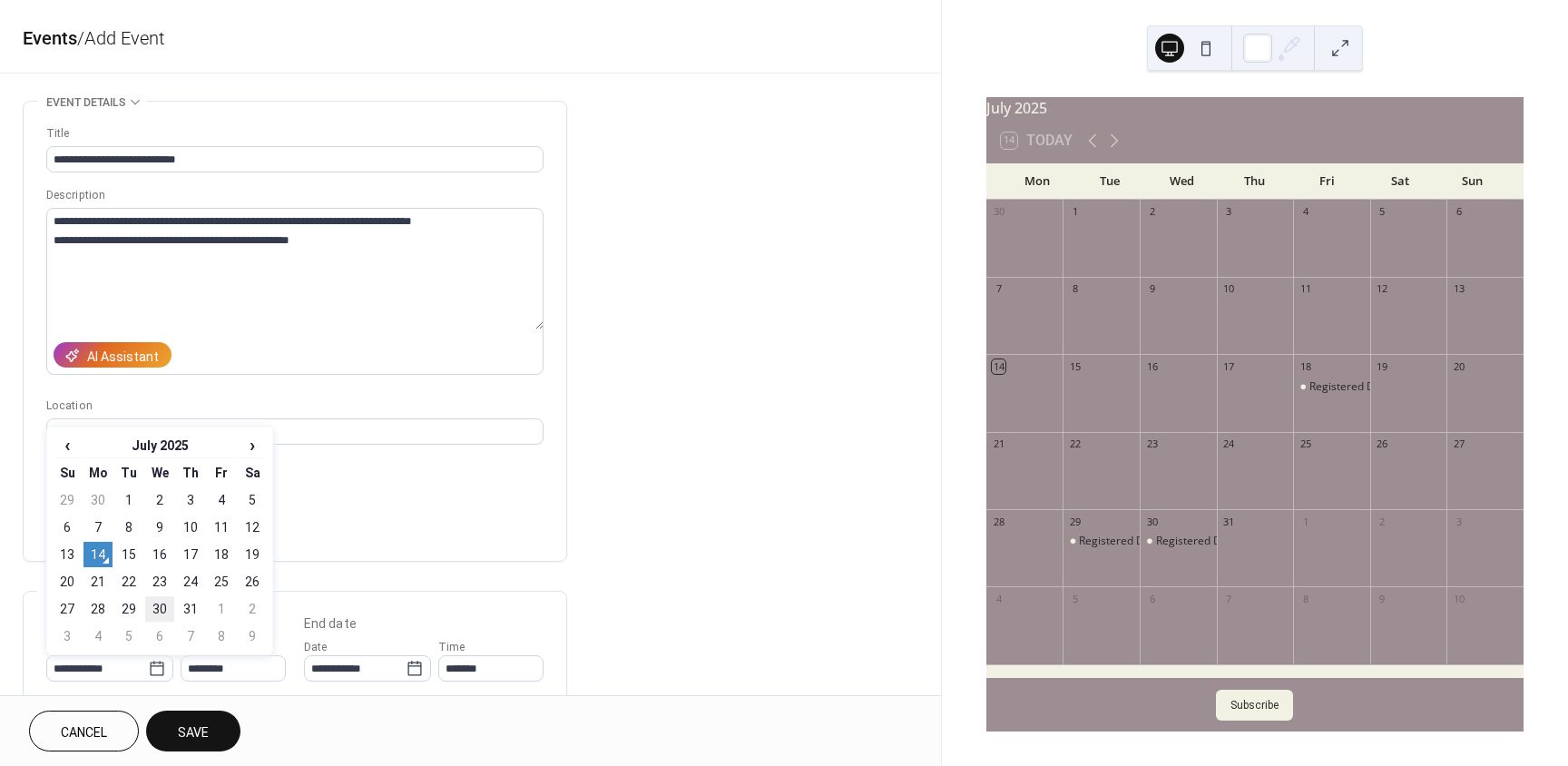 click on "30" at bounding box center (160, 609) 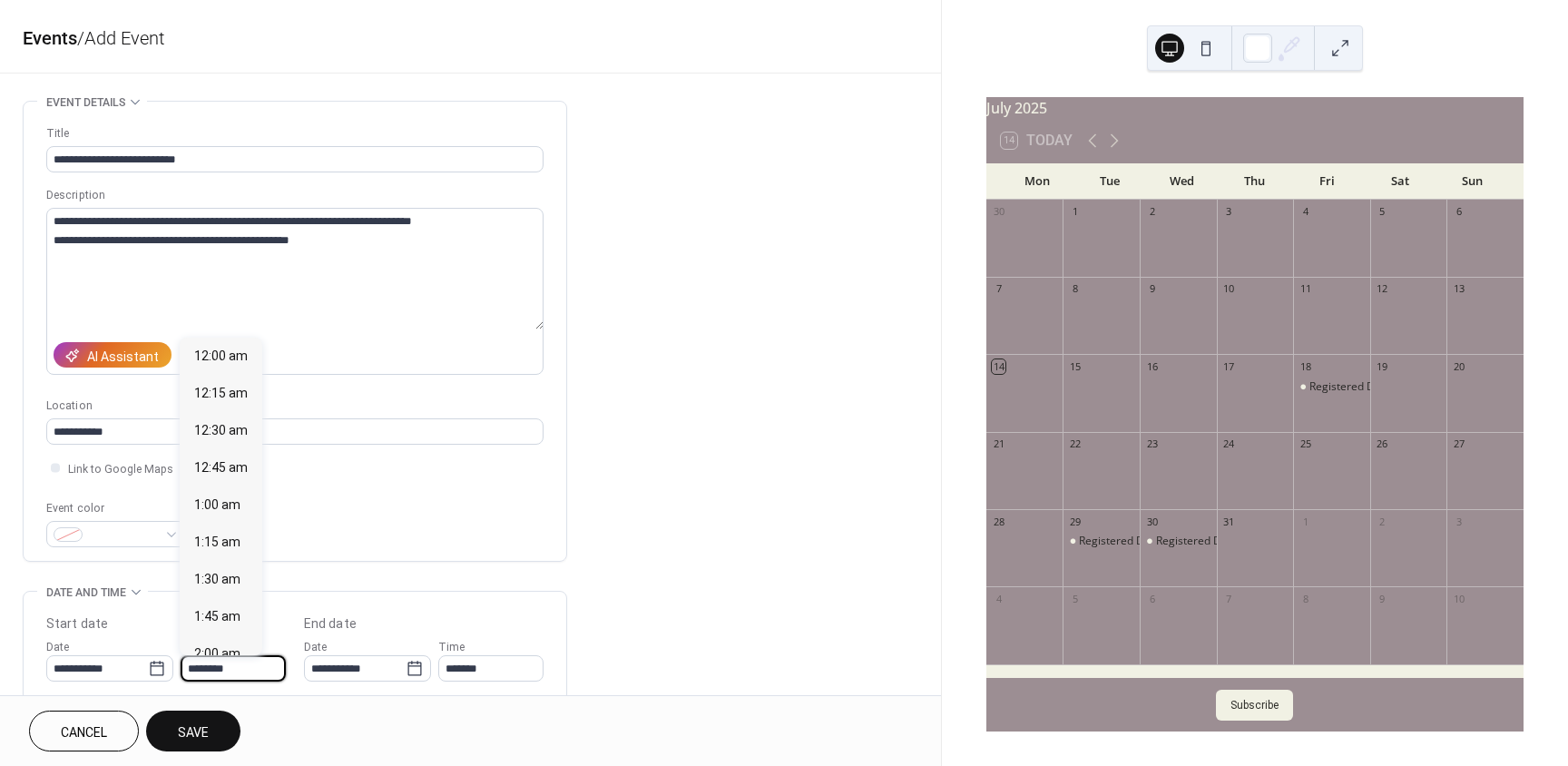click on "********" at bounding box center [233, 668] 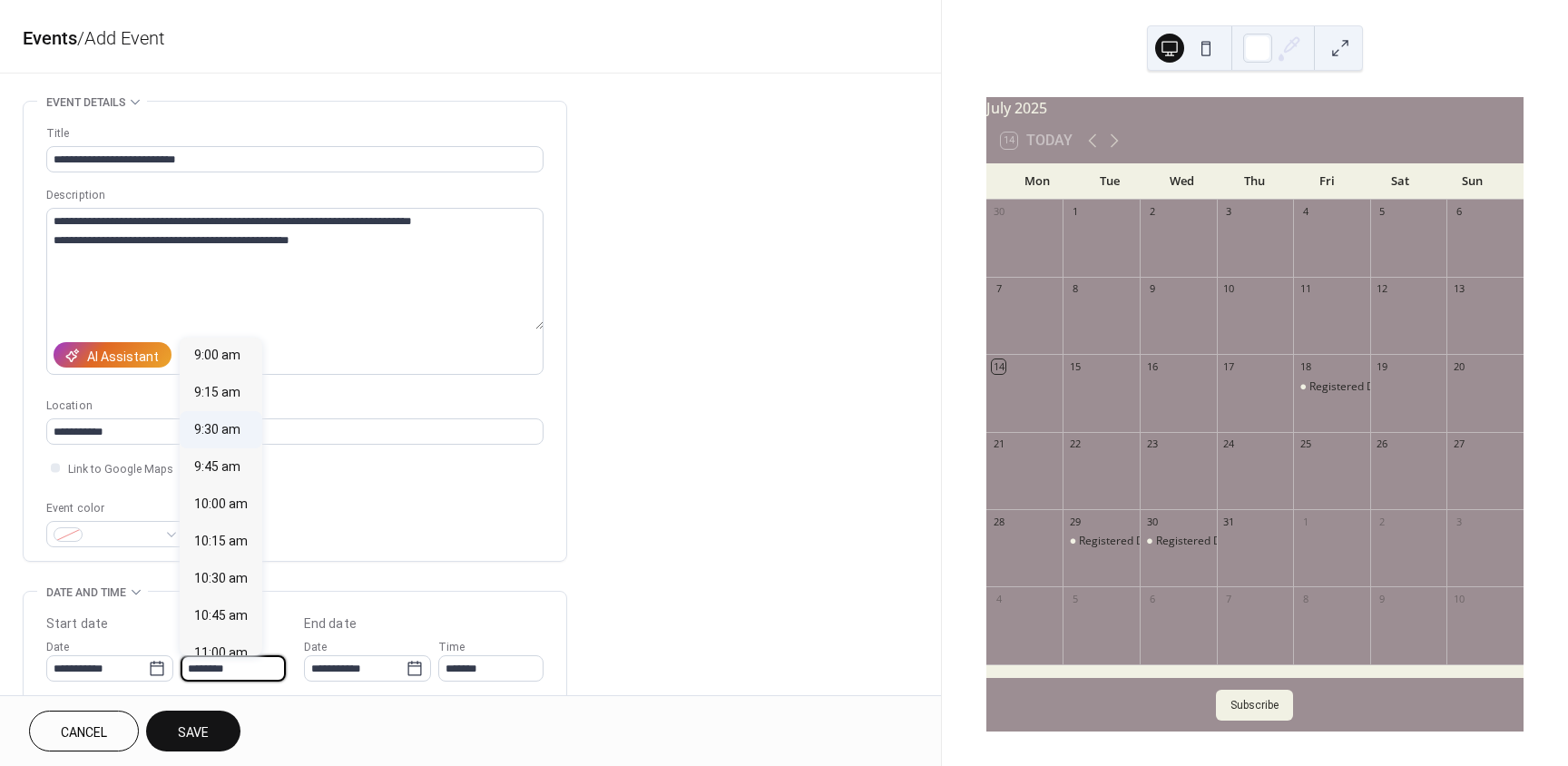 scroll, scrollTop: 1332, scrollLeft: 0, axis: vertical 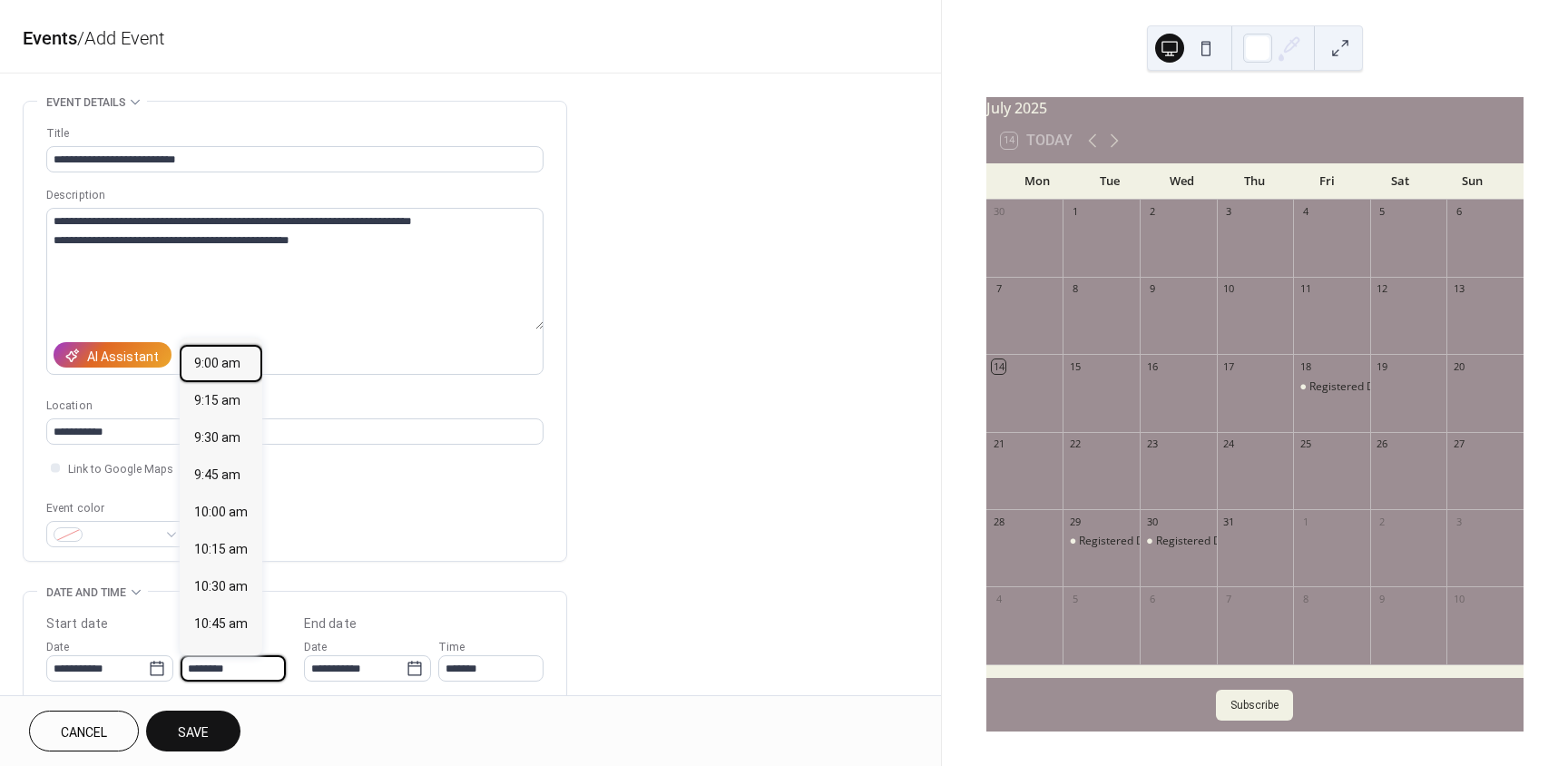 click on "9:00 am" at bounding box center (217, 363) 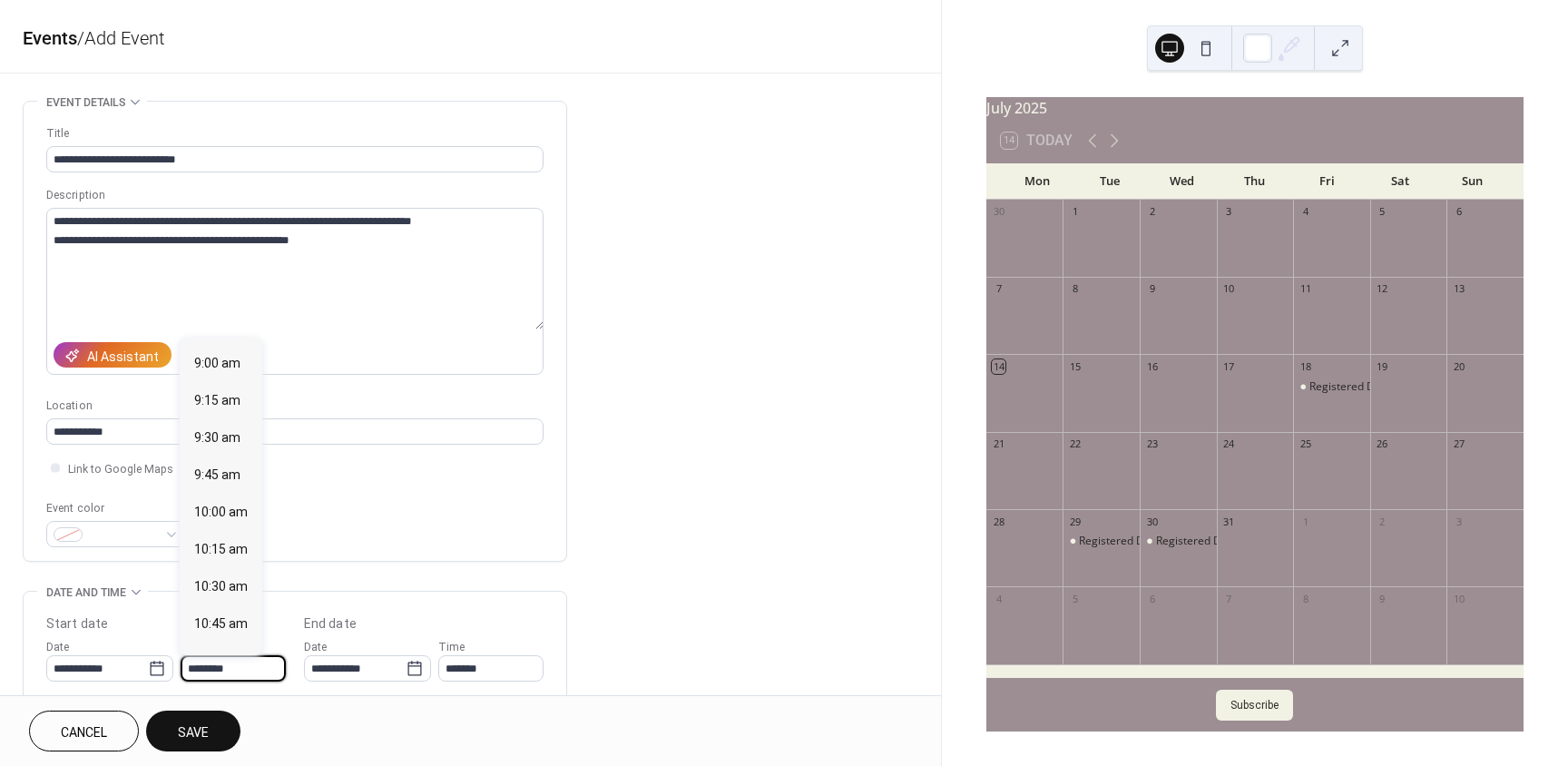 type on "*******" 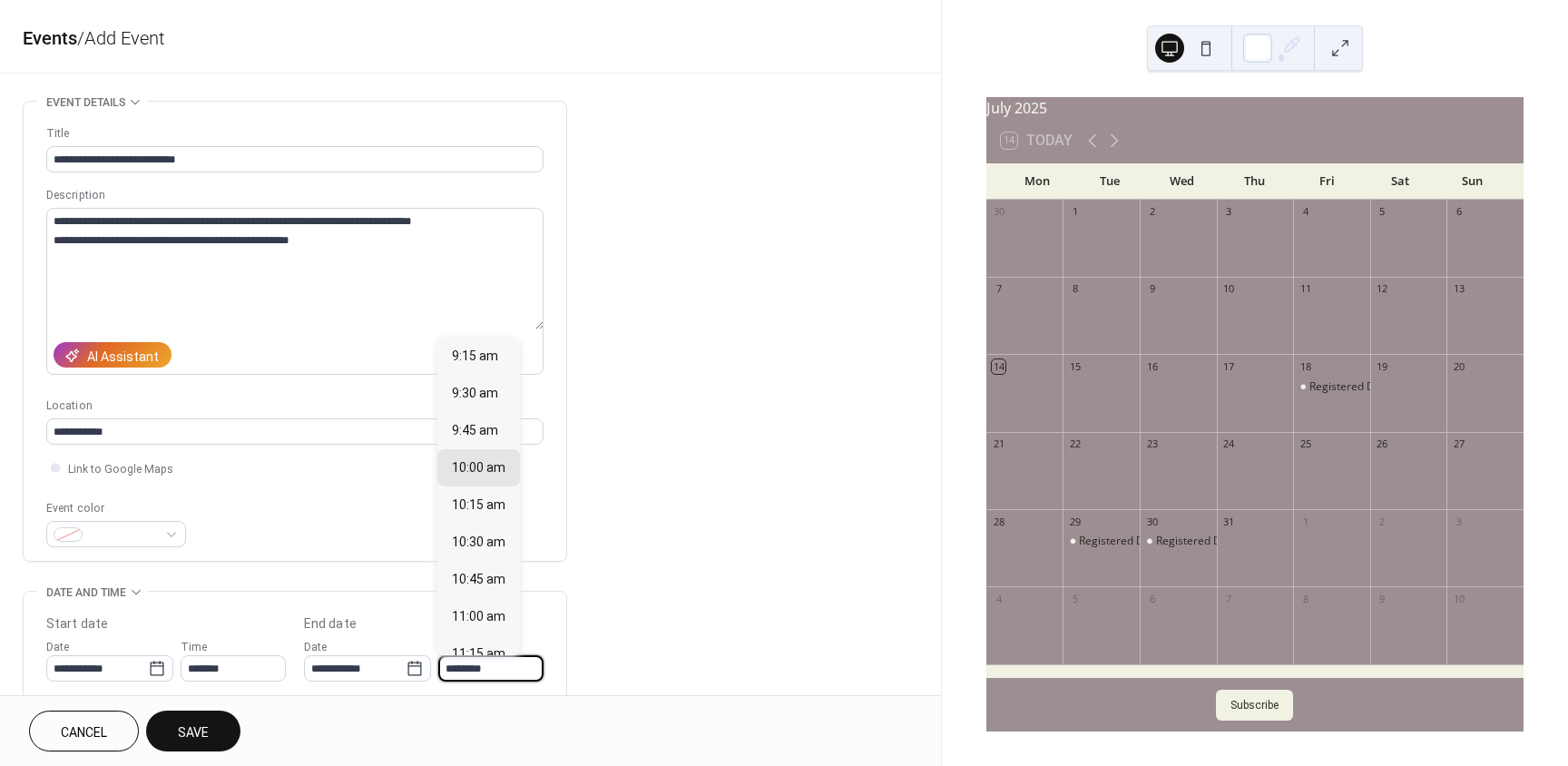 click on "********" at bounding box center (491, 668) 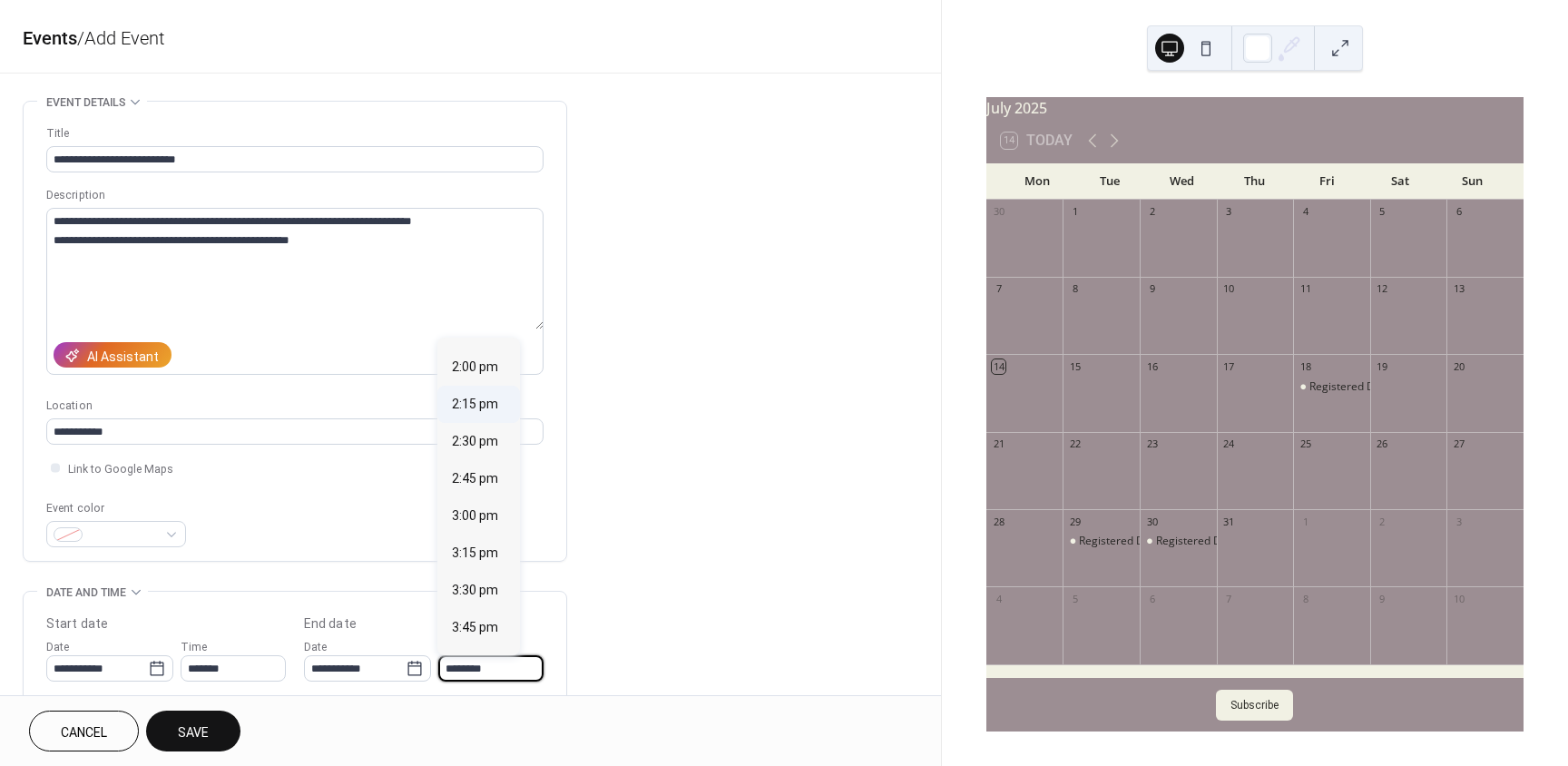 scroll, scrollTop: 726, scrollLeft: 0, axis: vertical 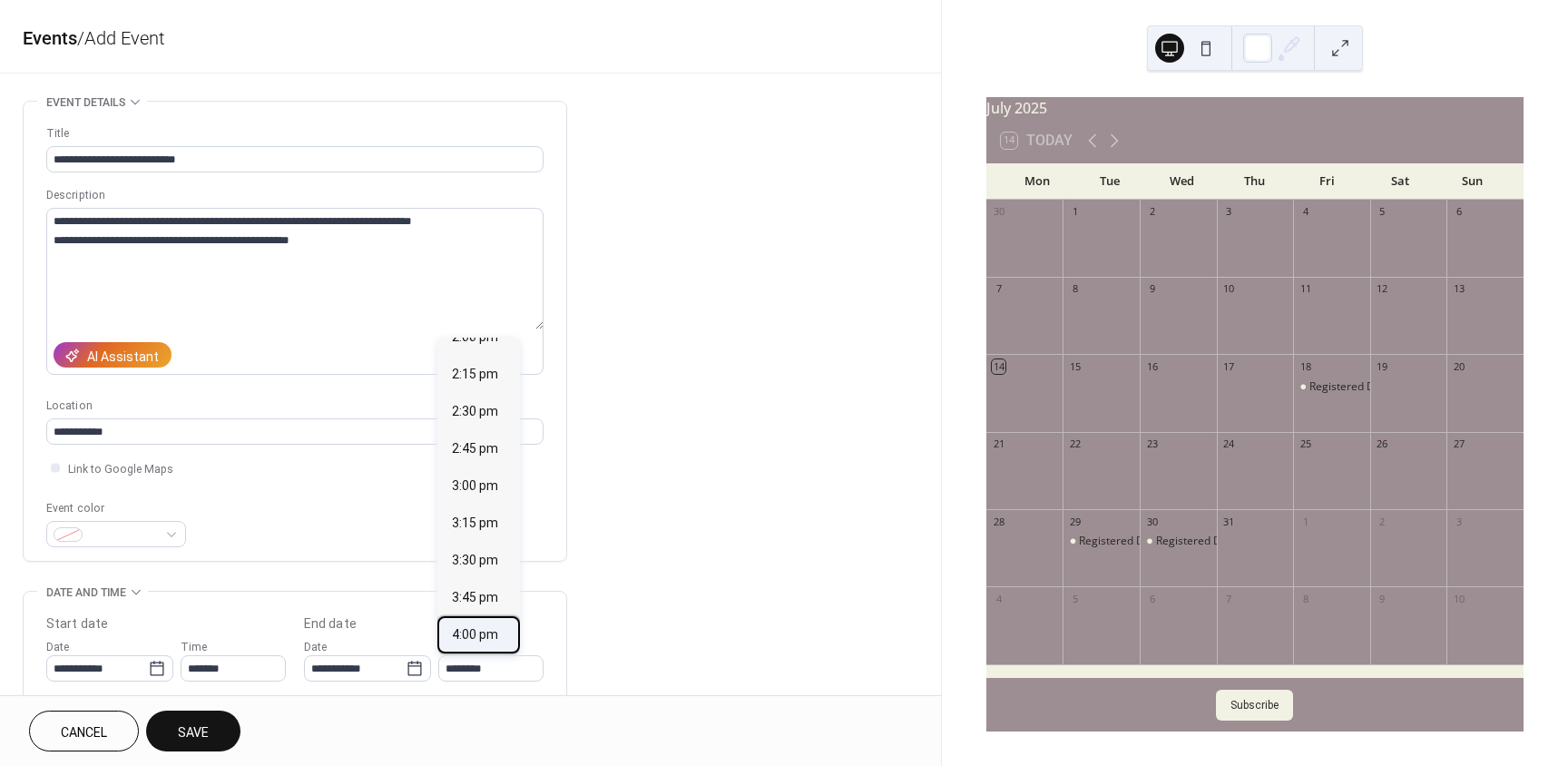 click on "4:00 pm" at bounding box center (475, 634) 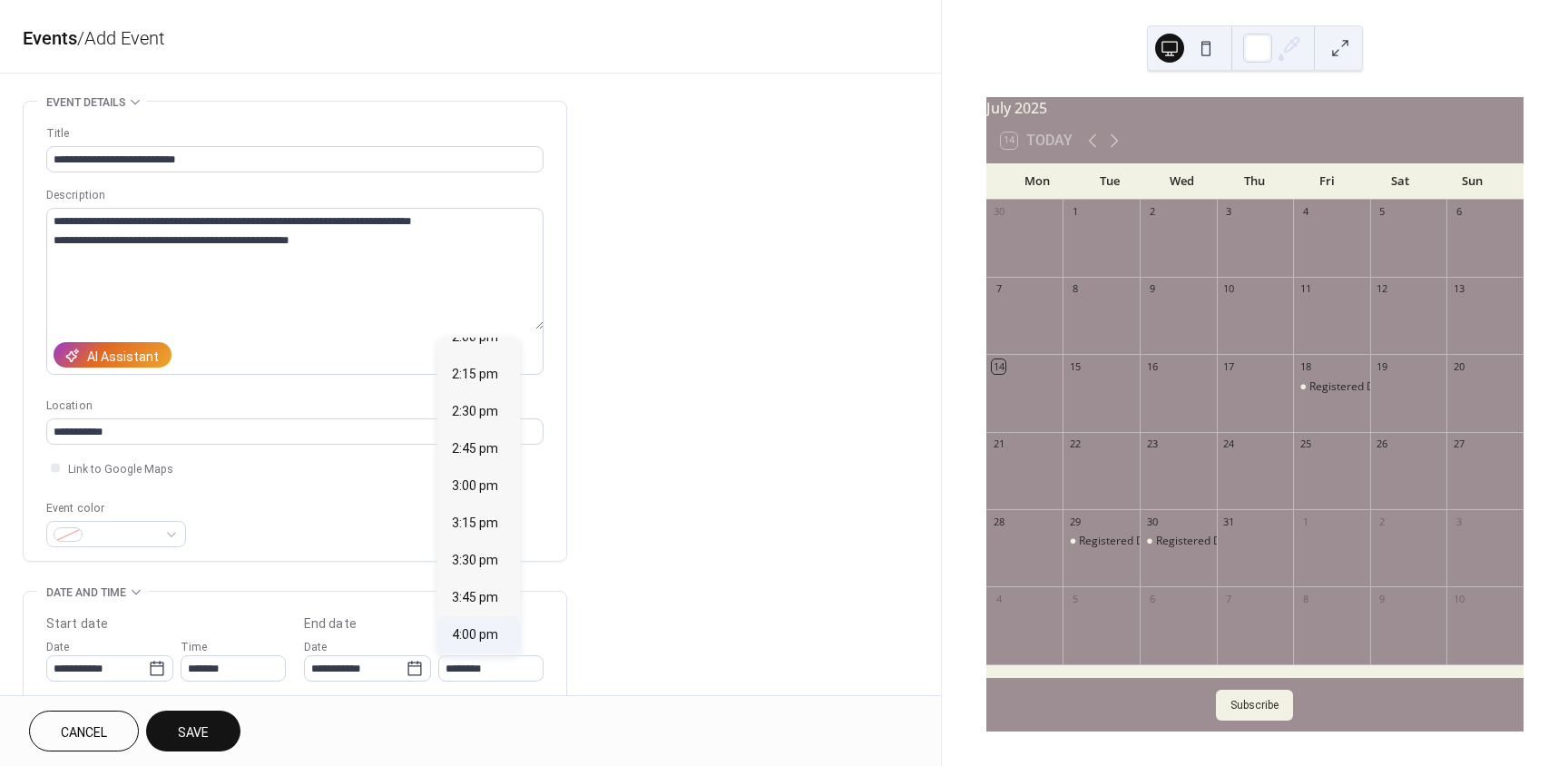 type on "*******" 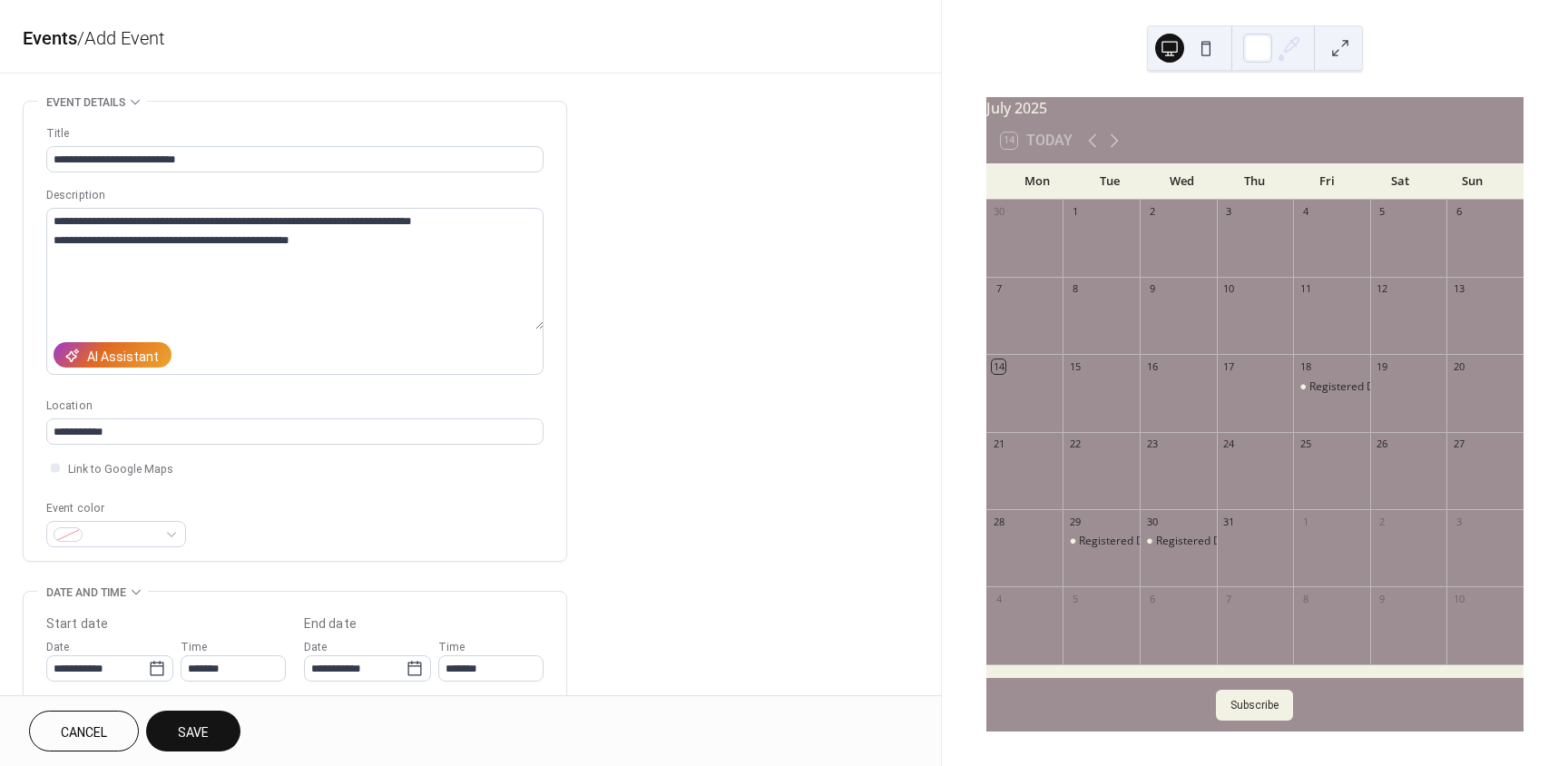 click on "Save" at bounding box center [193, 732] 